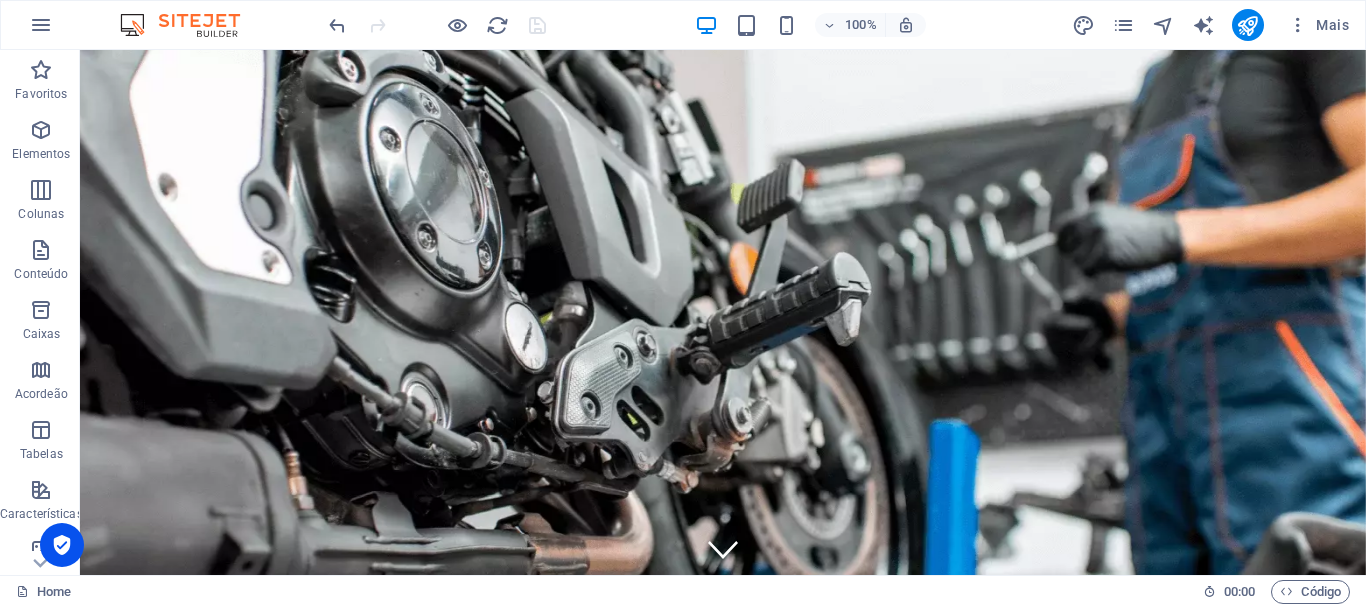 scroll, scrollTop: 0, scrollLeft: 0, axis: both 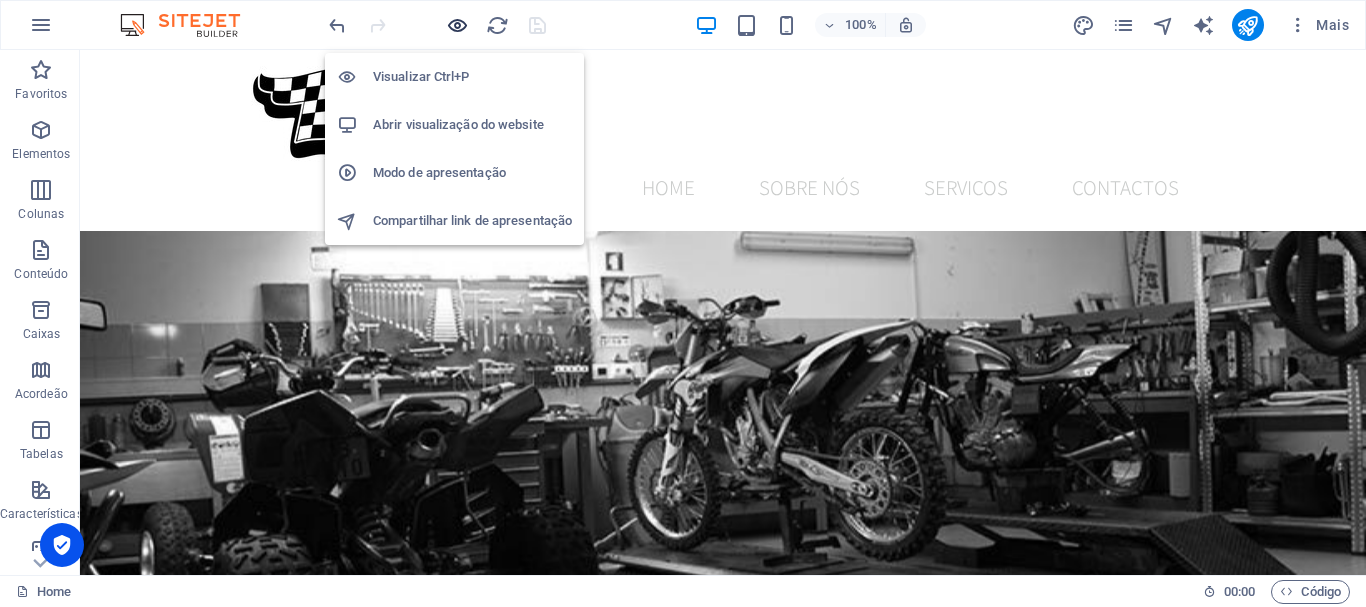 click at bounding box center (457, 25) 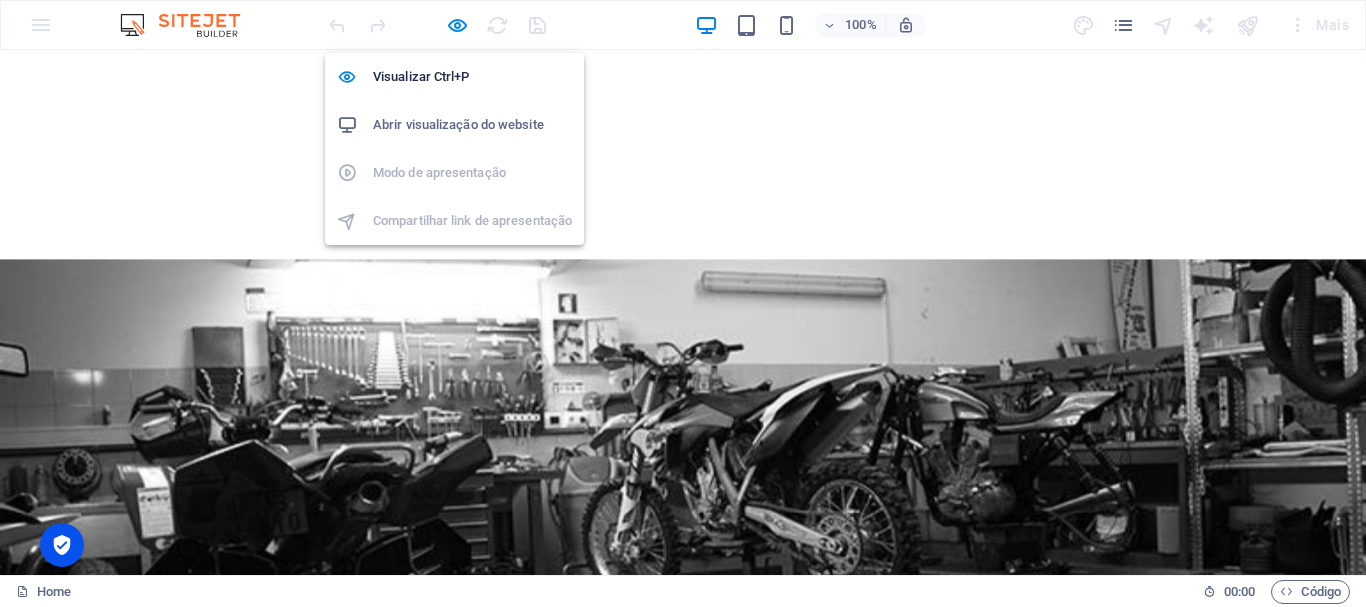 click on "Abrir visualização do website" at bounding box center (472, 125) 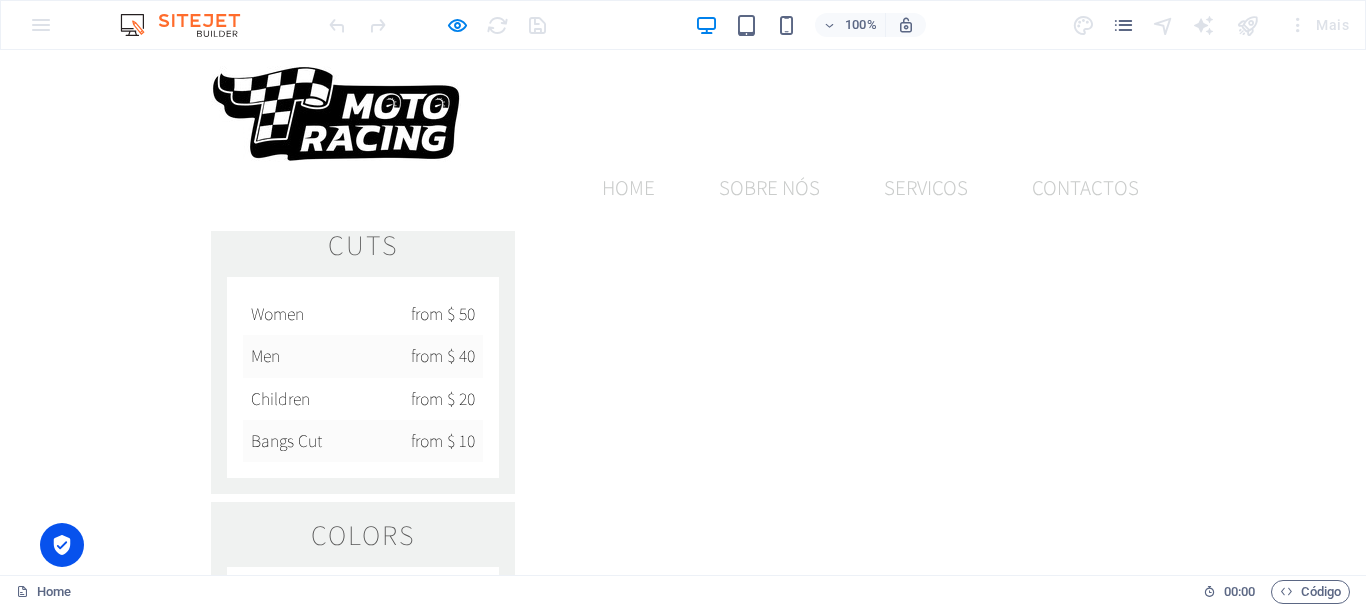 scroll, scrollTop: 2100, scrollLeft: 0, axis: vertical 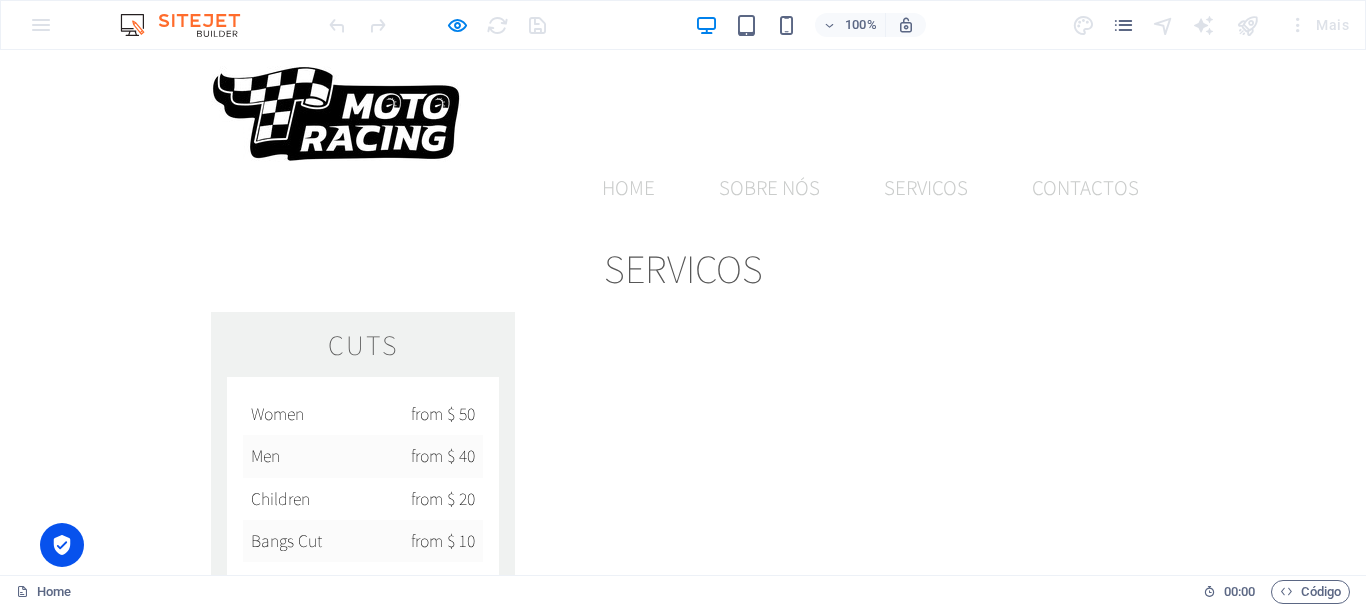 click on "[EMAIL_ADDRESS][DOMAIN_NAME] [EMAIL_ADDRESS]" at bounding box center [168, 1954] 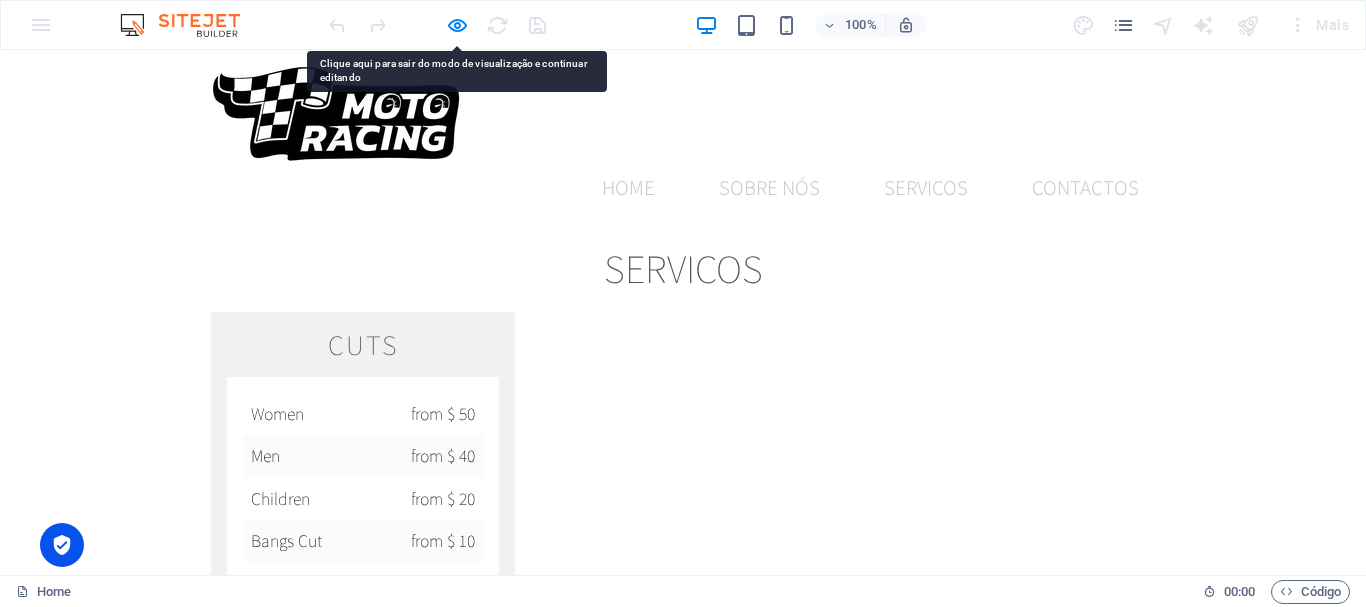 click on "[EMAIL_ADDRESS][DOMAIN_NAME] [EMAIL_ADDRESS]" at bounding box center (168, 1954) 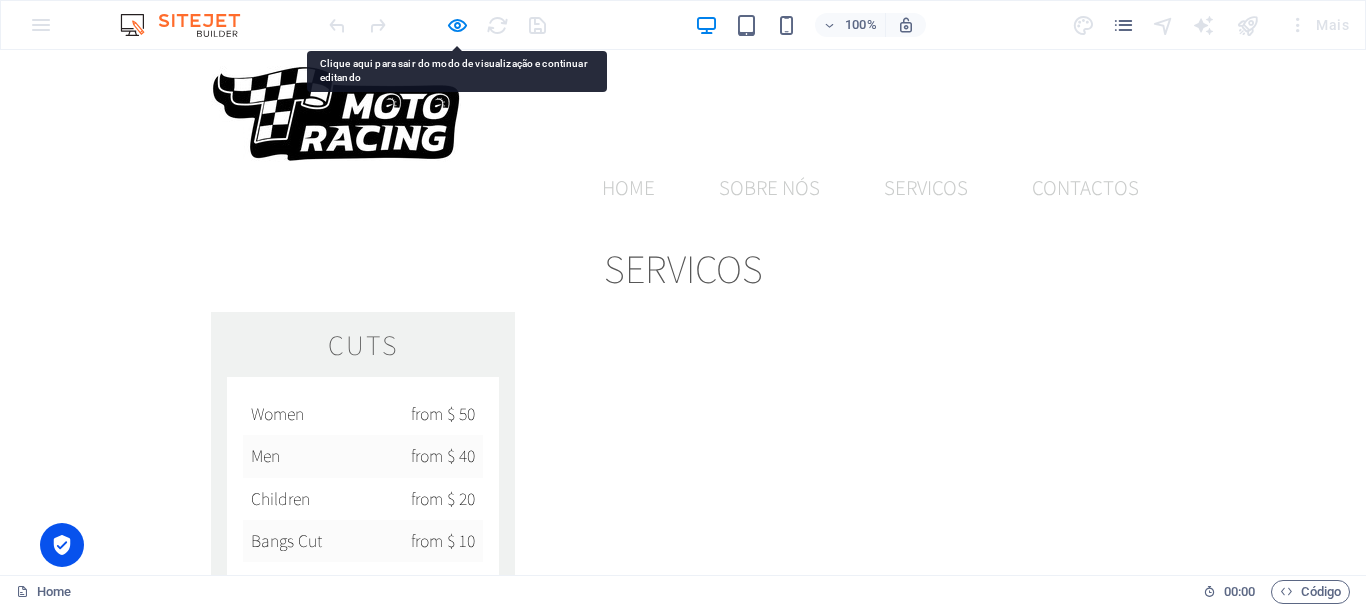 click on "[EMAIL_ADDRESS][DOMAIN_NAME] [EMAIL_ADDRESS]" at bounding box center (168, 1954) 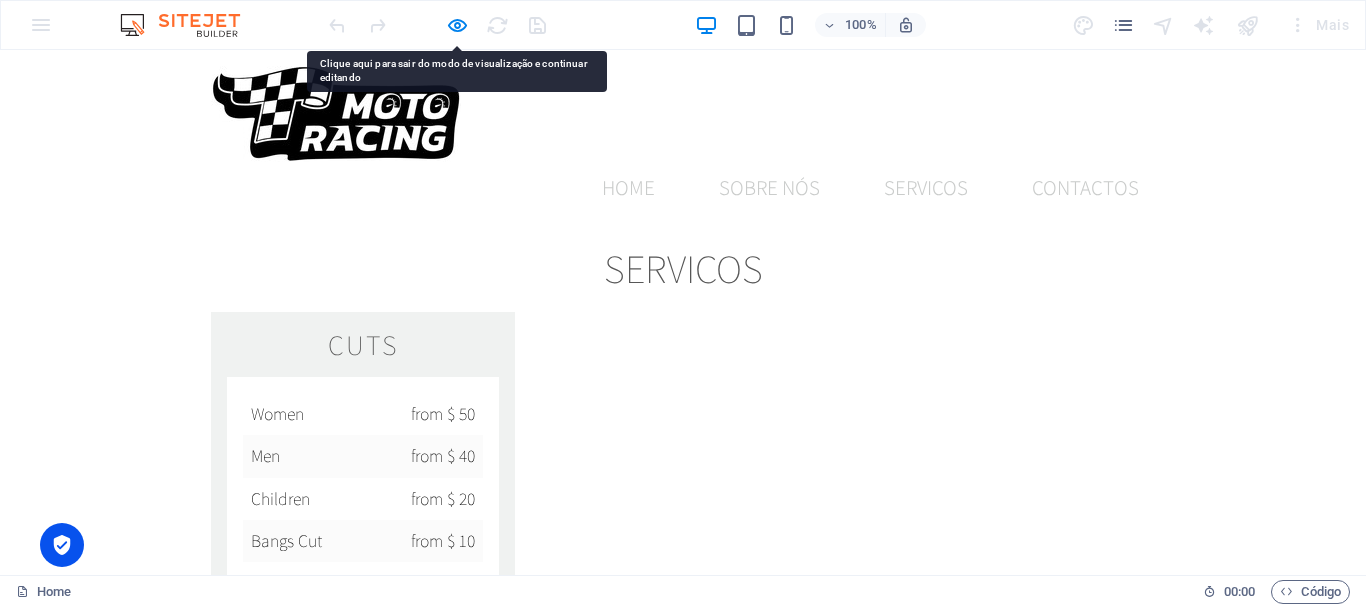 click on "[EMAIL_ADDRESS][DOMAIN_NAME] [EMAIL_ADDRESS]" at bounding box center [168, 1954] 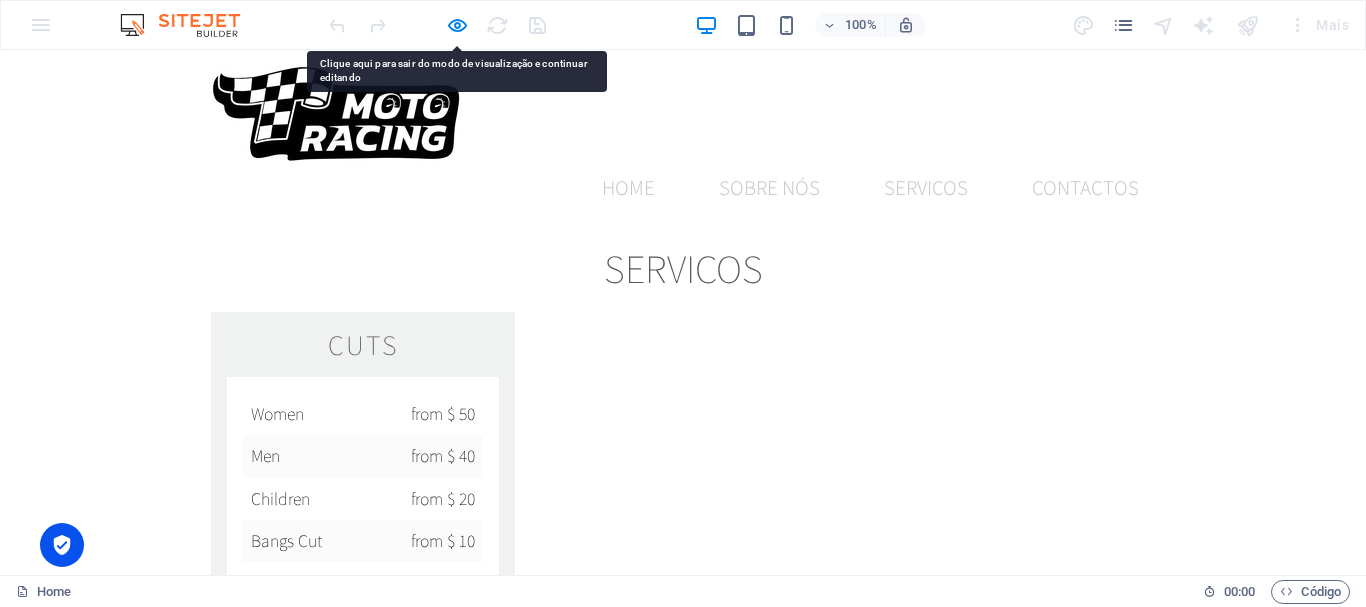 click on "[EMAIL_ADDRESS][DOMAIN_NAME] [EMAIL_ADDRESS]" at bounding box center [168, 1954] 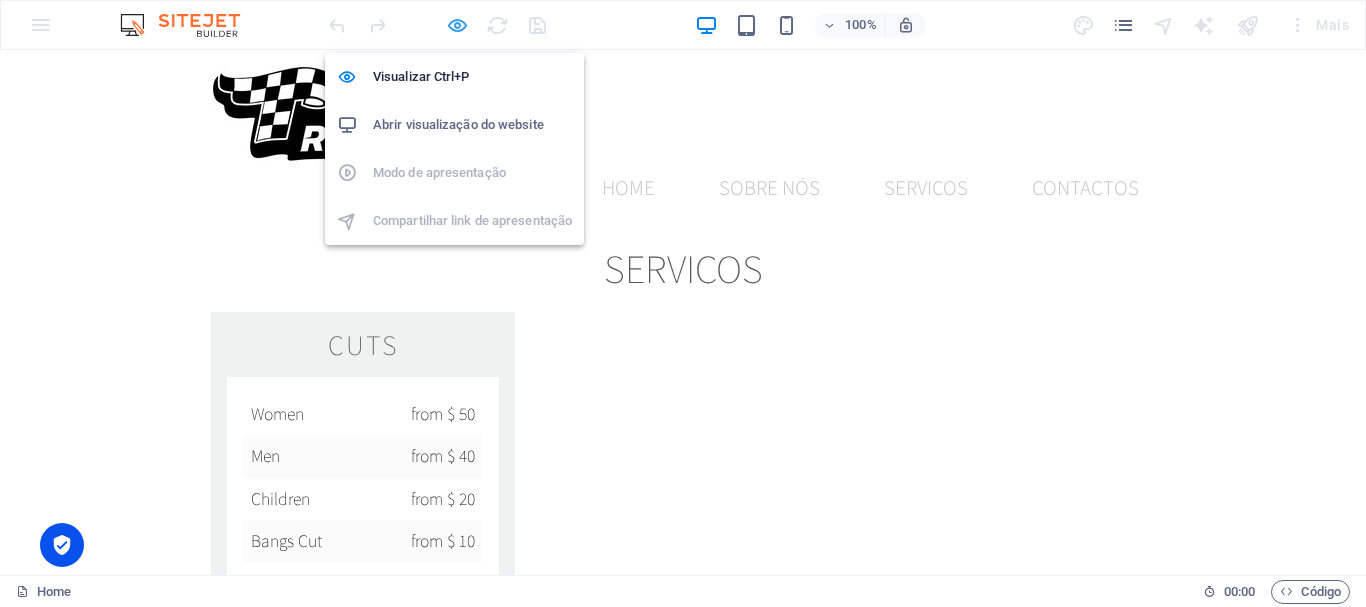 click at bounding box center [457, 25] 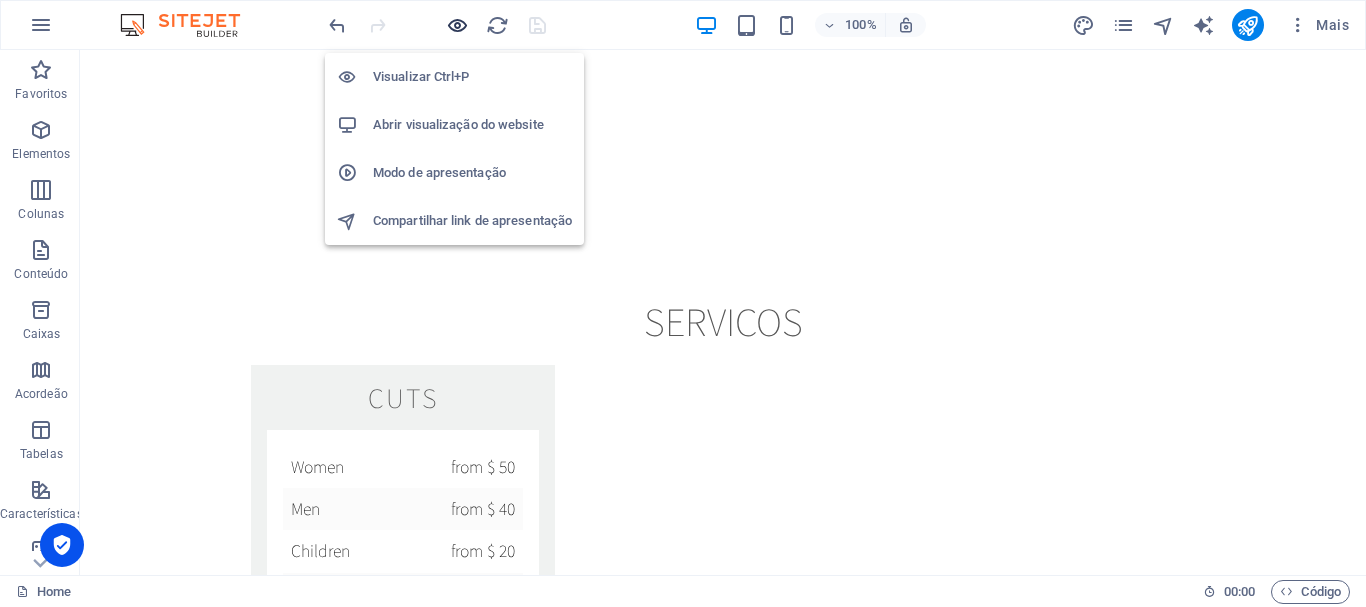 scroll, scrollTop: 2090, scrollLeft: 0, axis: vertical 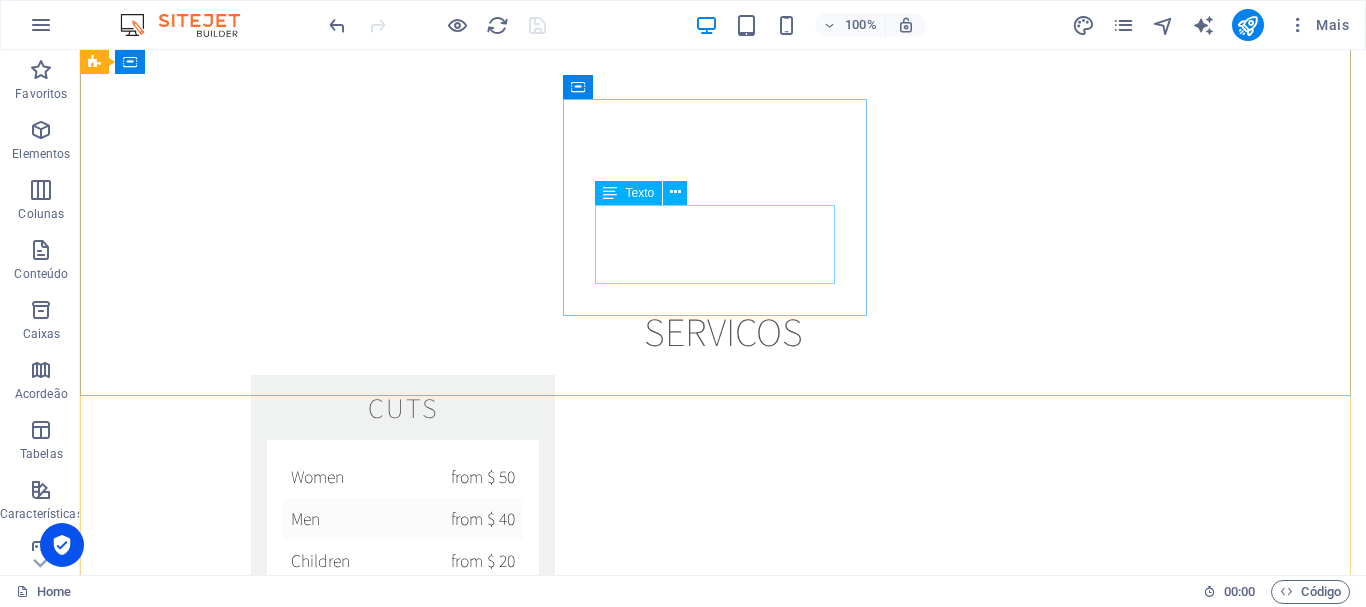 click on "+1-123-456-7890 Telm: 919 258 999 [EMAIL_ADDRESS][DOMAIN_NAME] [EMAIL_ADDRESS]" at bounding box center [248, 1981] 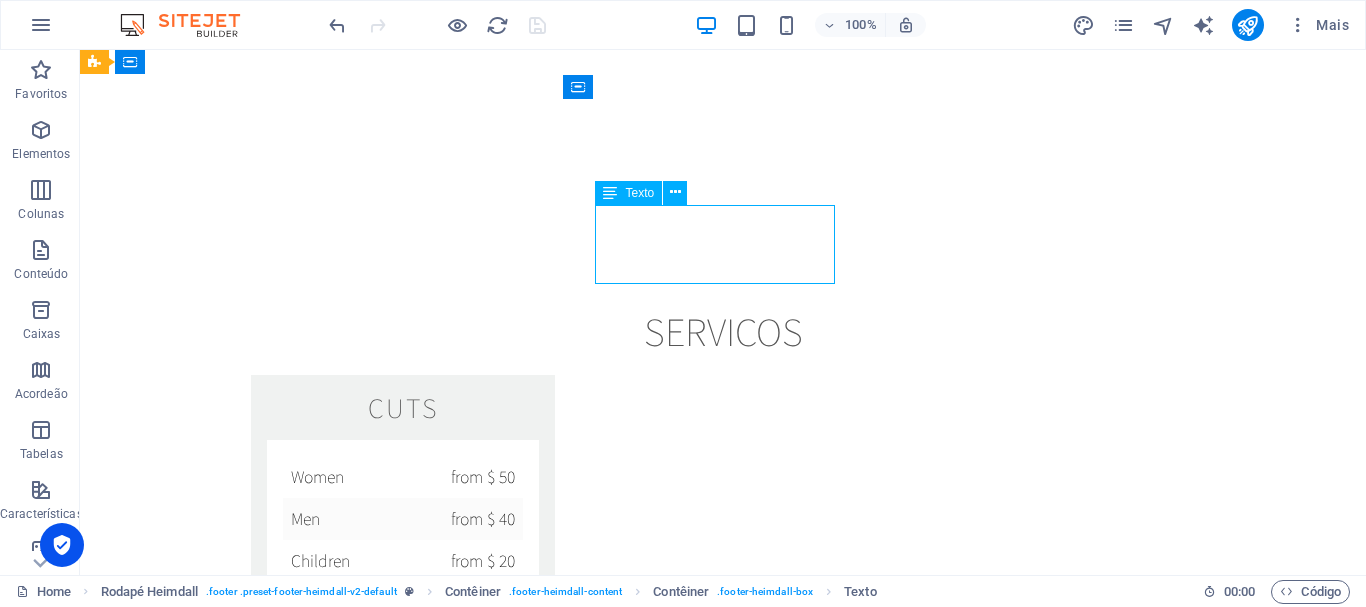 click on "+1-123-456-7890 Telm: 919 258 999 [EMAIL_ADDRESS][DOMAIN_NAME] [EMAIL_ADDRESS]" at bounding box center [248, 1981] 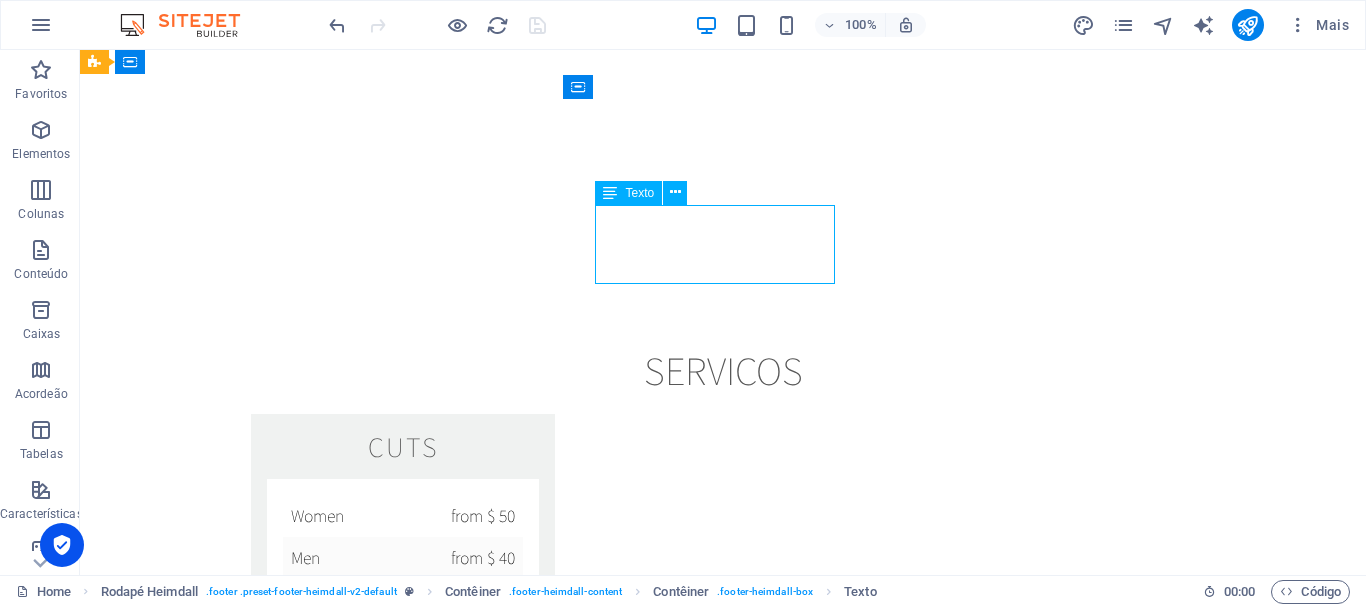scroll, scrollTop: 2080, scrollLeft: 0, axis: vertical 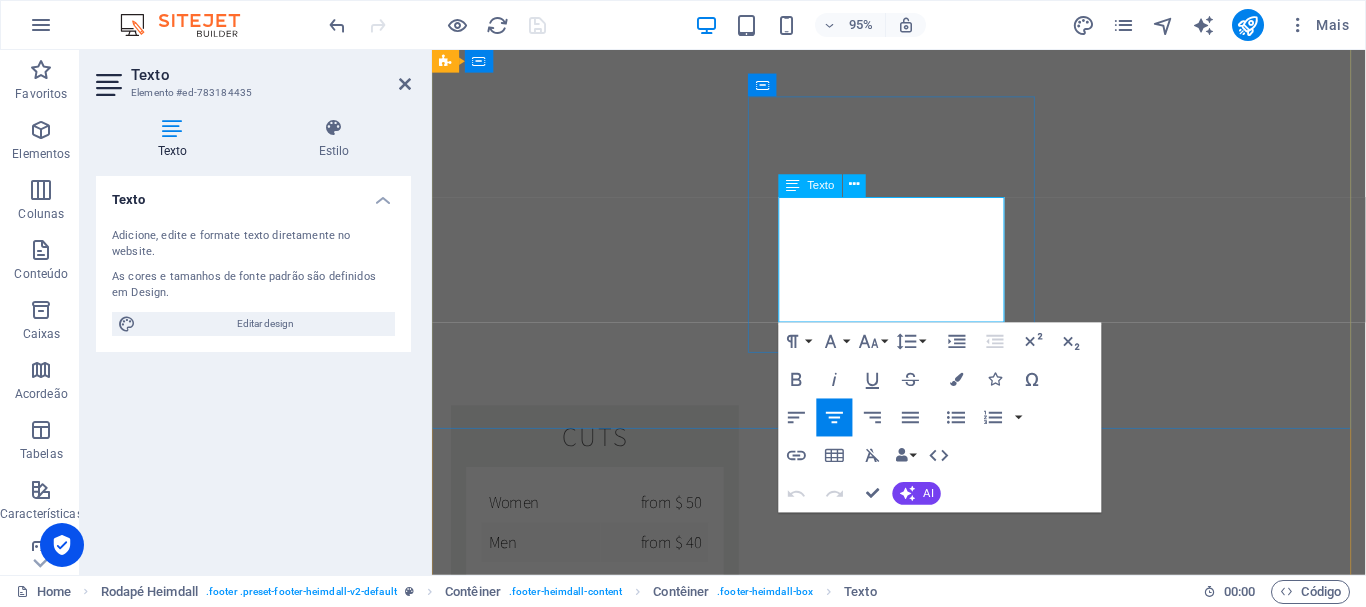 click on "[EMAIL_ADDRESS]" at bounding box center (600, 2044) 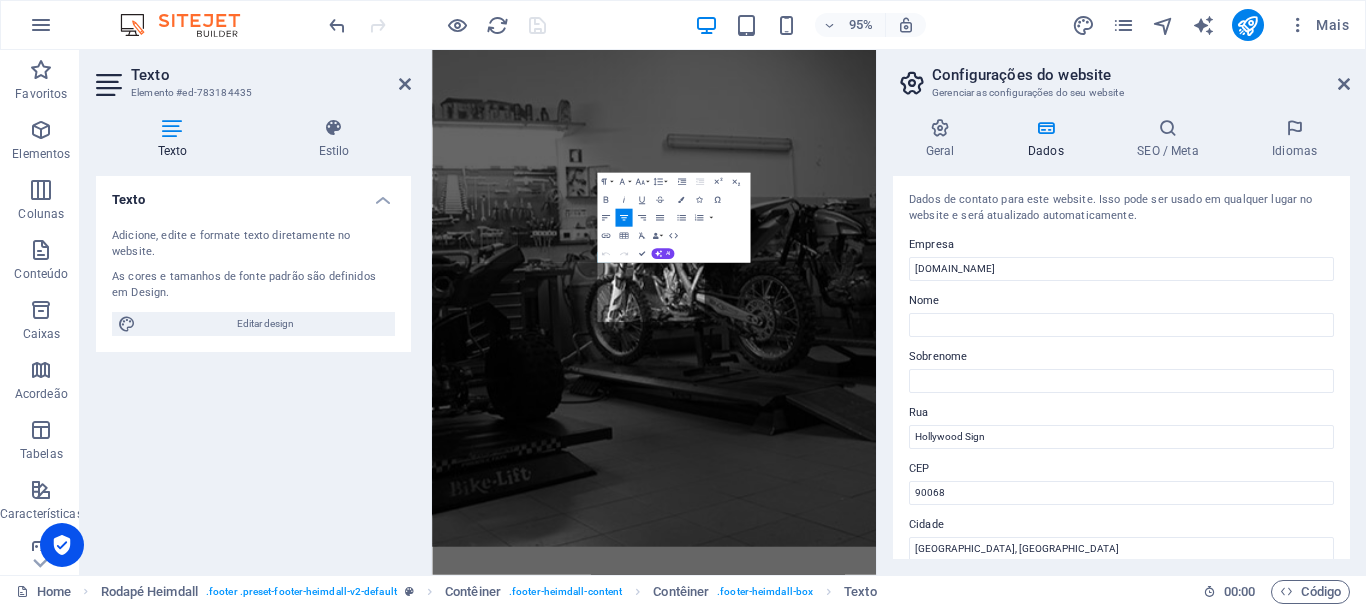 scroll, scrollTop: 2376, scrollLeft: 0, axis: vertical 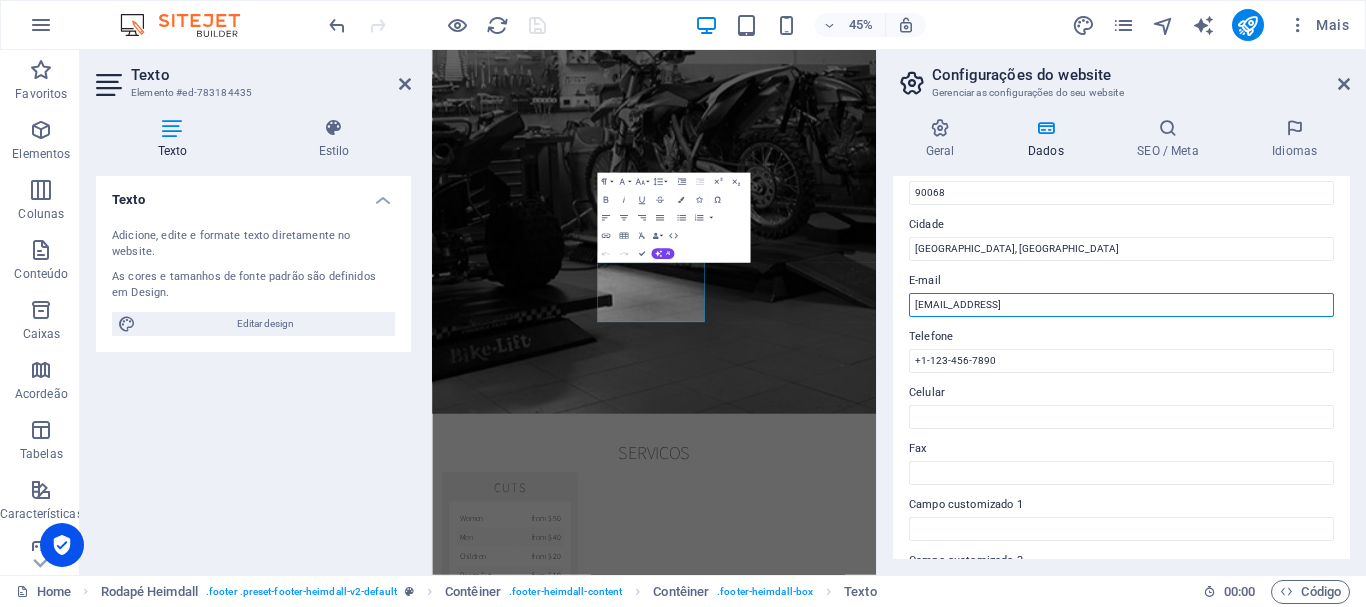 drag, startPoint x: 1150, startPoint y: 303, endPoint x: 897, endPoint y: 293, distance: 253.19756 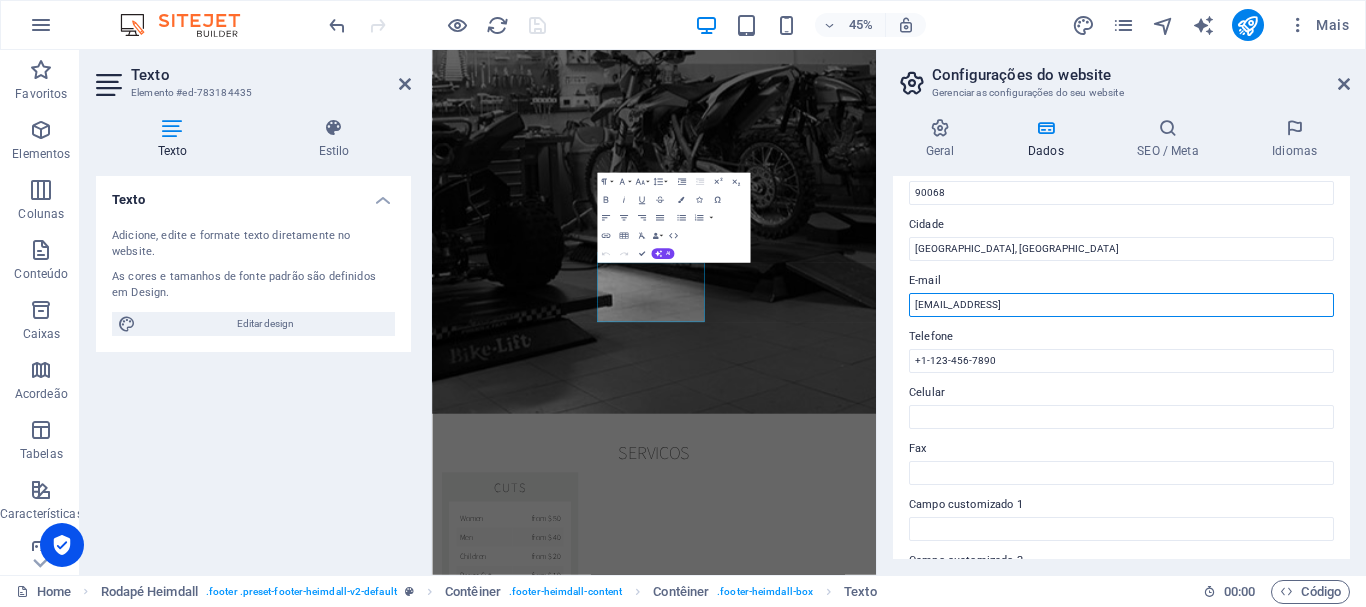 click on "Dados de contato para este website. Isso pode ser usado em qualquer lugar no website e será atualizado automaticamente. Empresa [DOMAIN_NAME] Nome Sobrenome [STREET_ADDRESS] E-mail [EMAIL_ADDRESS] Telefone [PHONE_NUMBER] Celular Fax Campo customizado 1 Campo customizado 2 Campo personalizado 3 Campo personalizado 4 Campo personalizado 5 Campo personalizado 6" at bounding box center [1121, 367] 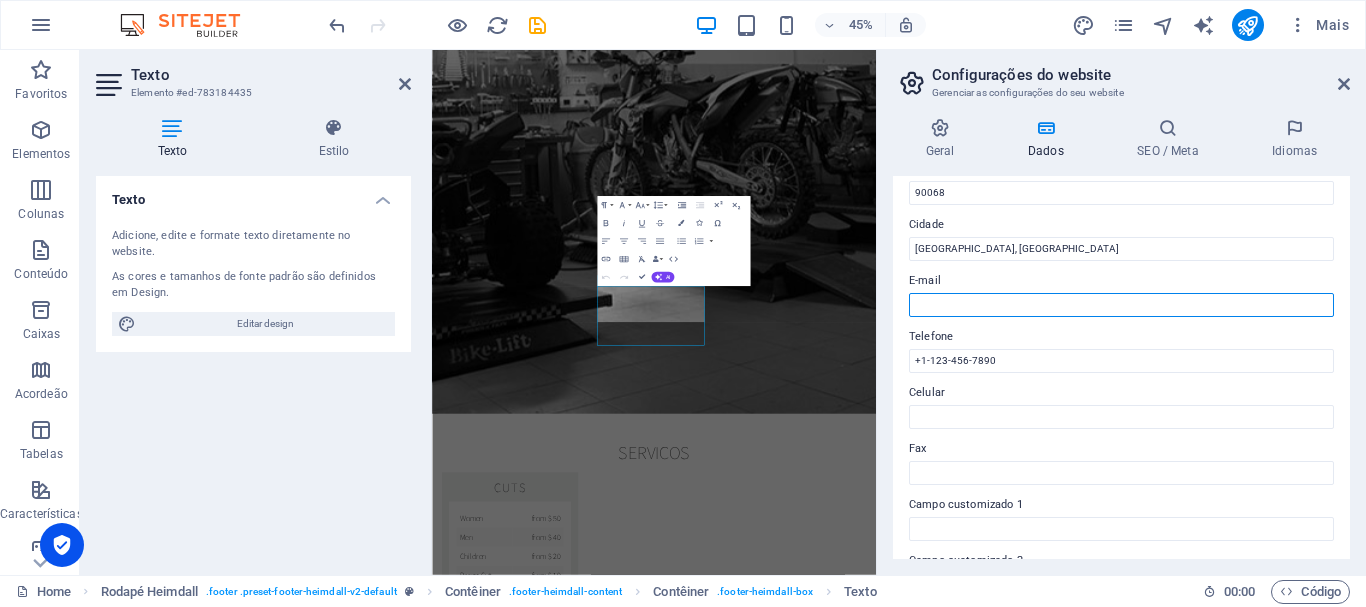 scroll, scrollTop: 2324, scrollLeft: 0, axis: vertical 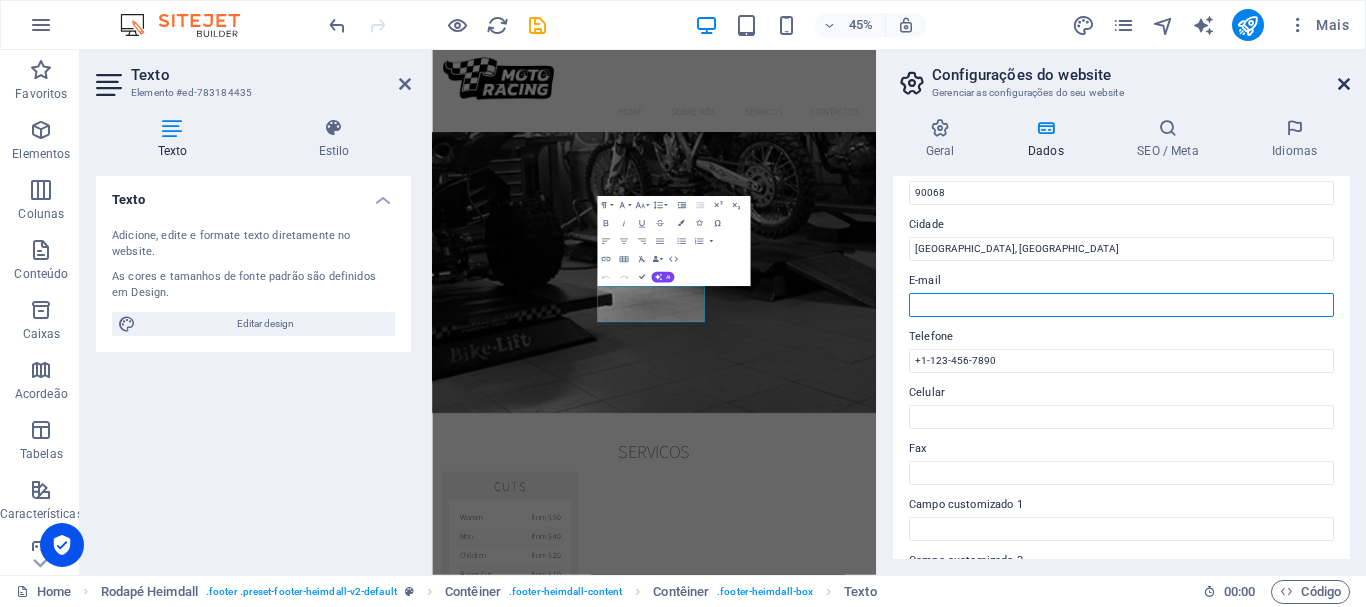type 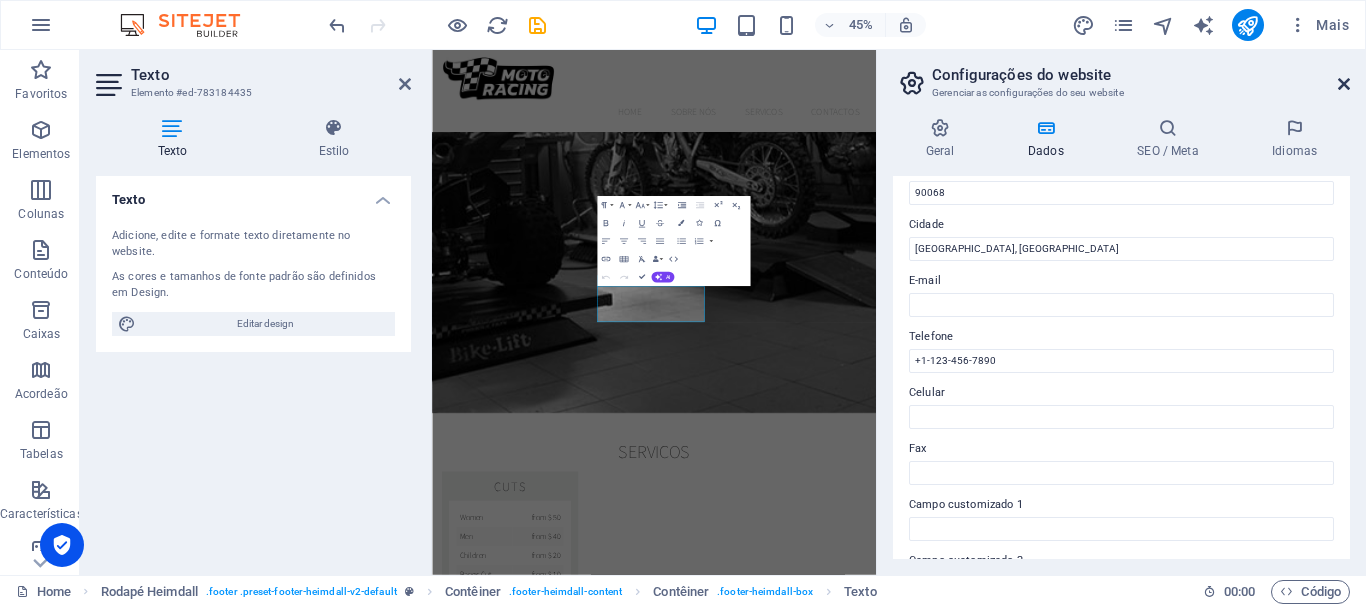 click at bounding box center (1344, 84) 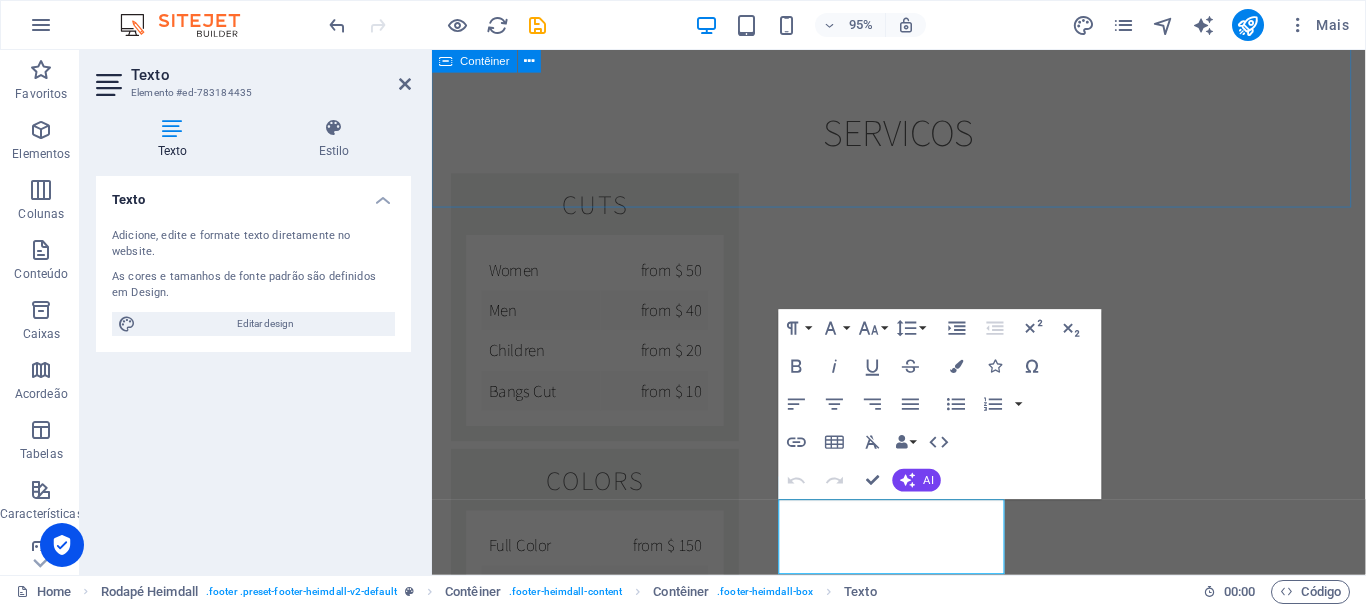 scroll, scrollTop: 1762, scrollLeft: 0, axis: vertical 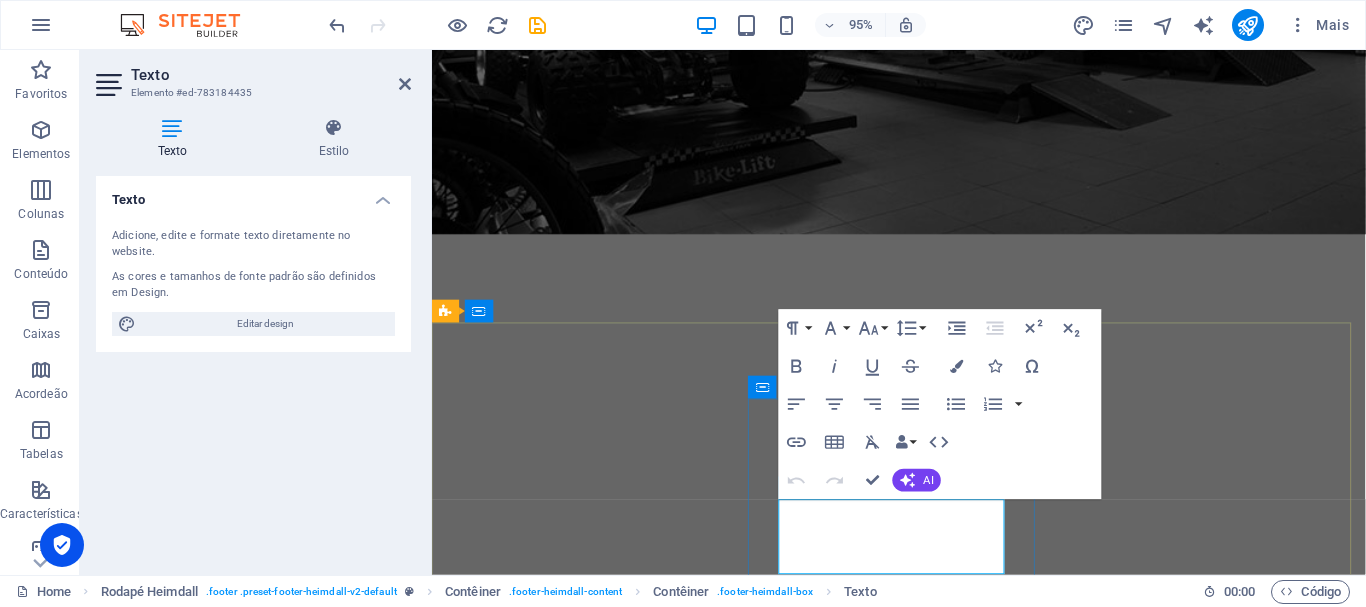 click at bounding box center (600, 2283) 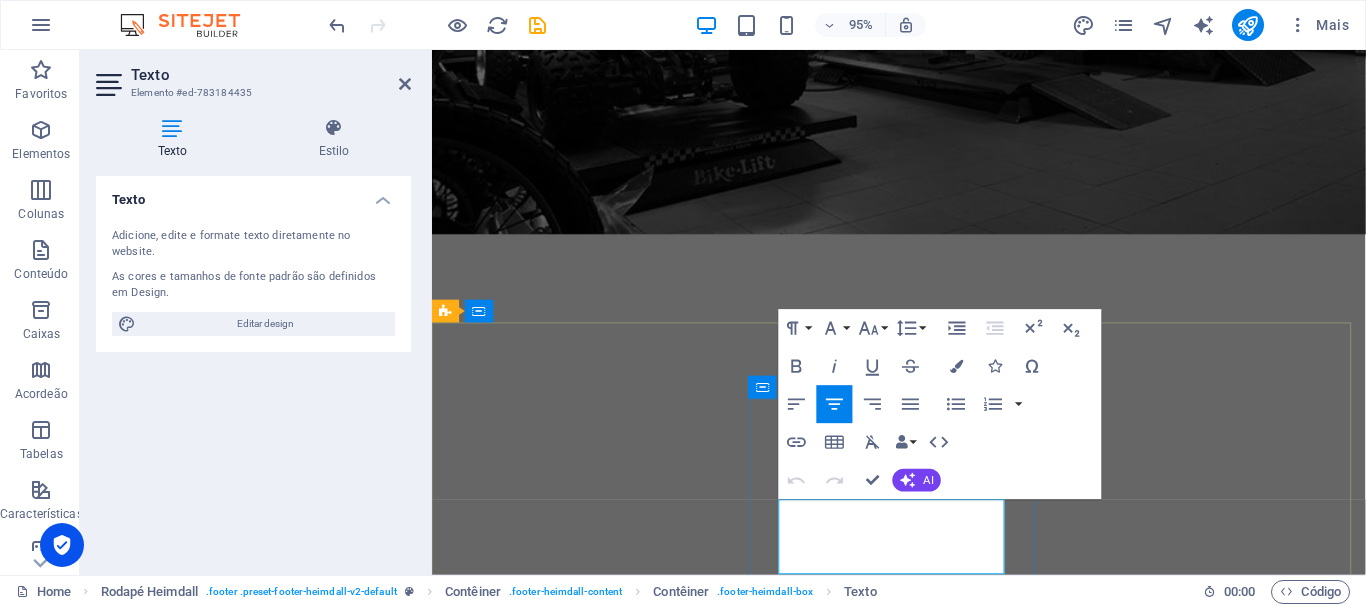 click on "+1-123-456-7890" at bounding box center [538, 2256] 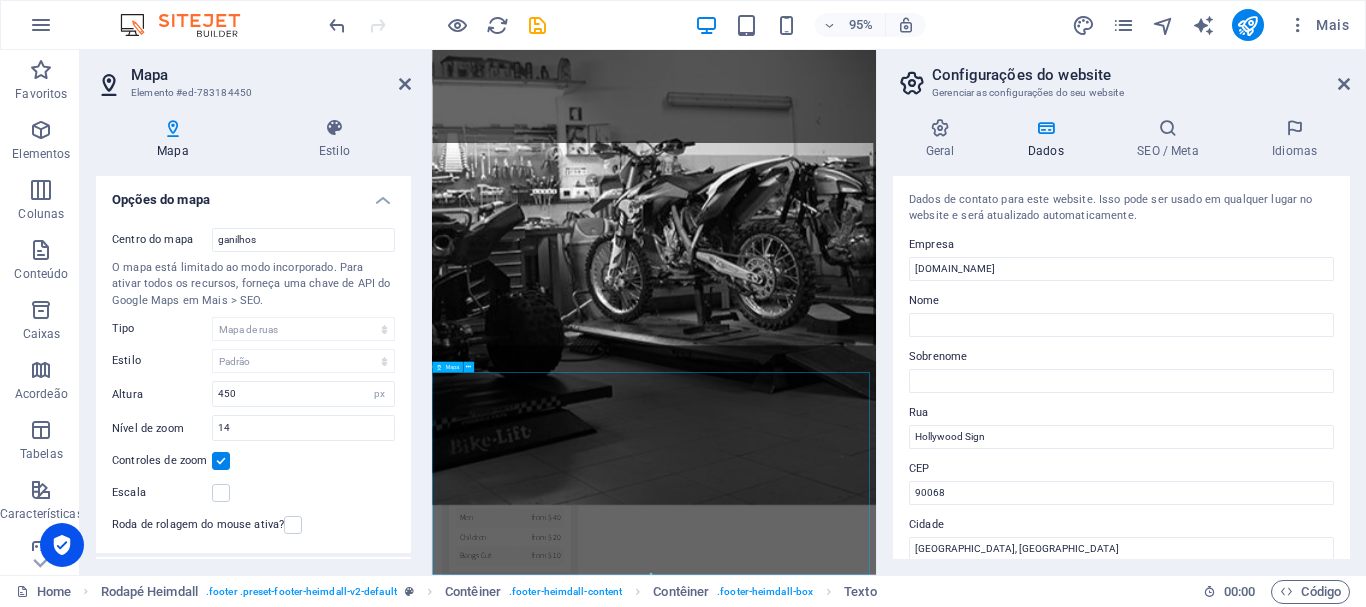 scroll, scrollTop: 2324, scrollLeft: 0, axis: vertical 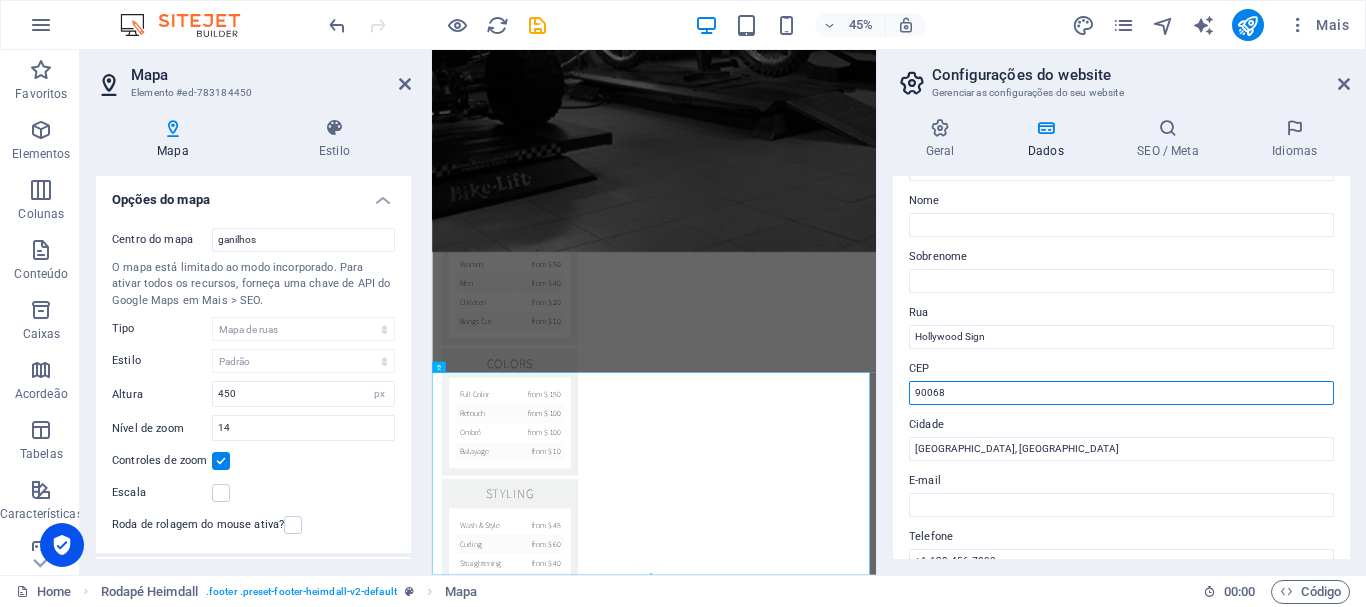 drag, startPoint x: 1383, startPoint y: 442, endPoint x: 1391, endPoint y: 809, distance: 367.0872 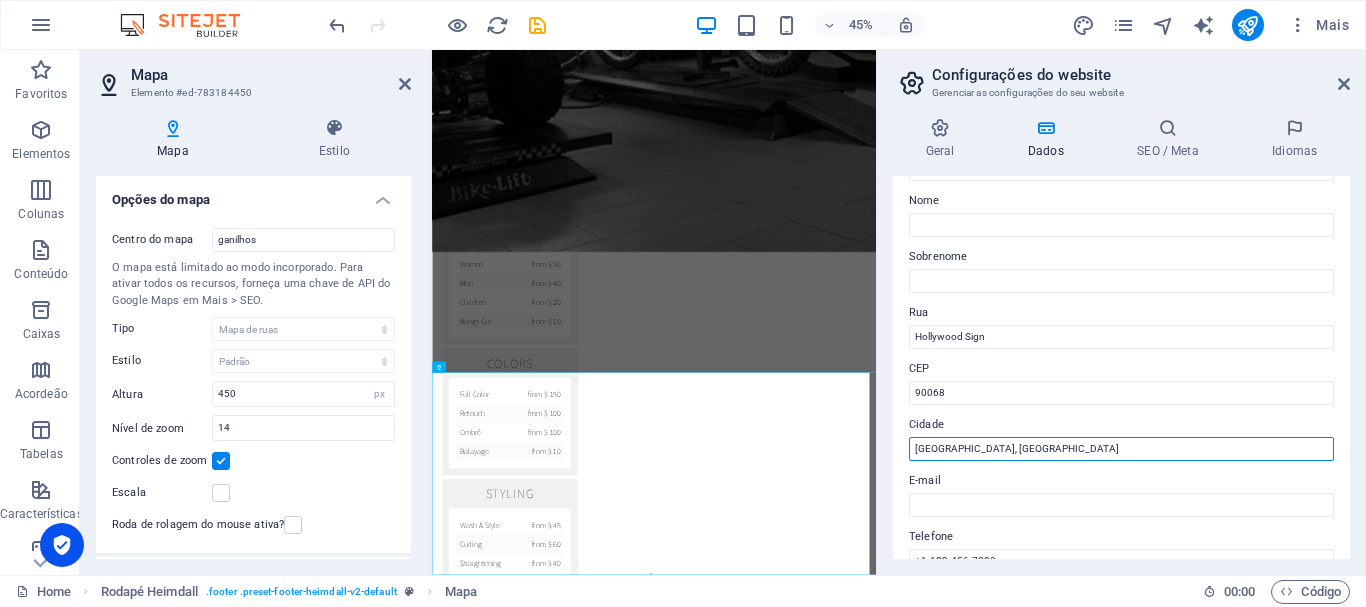 drag, startPoint x: 1018, startPoint y: 450, endPoint x: 902, endPoint y: 432, distance: 117.388245 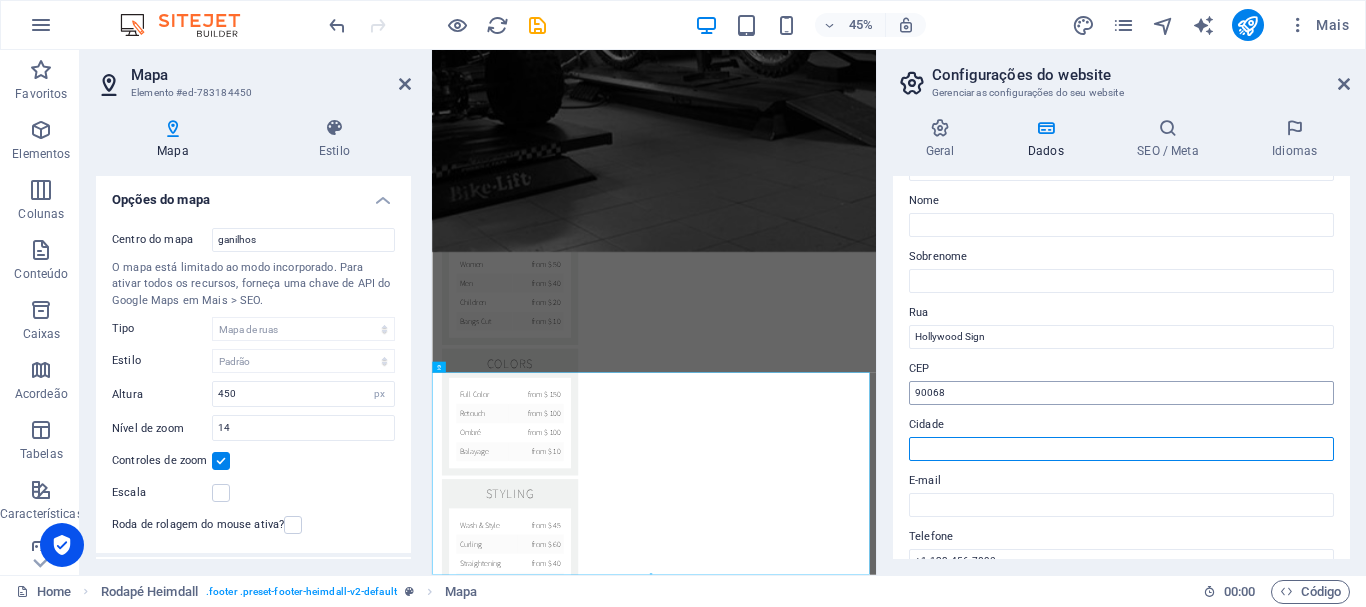 type 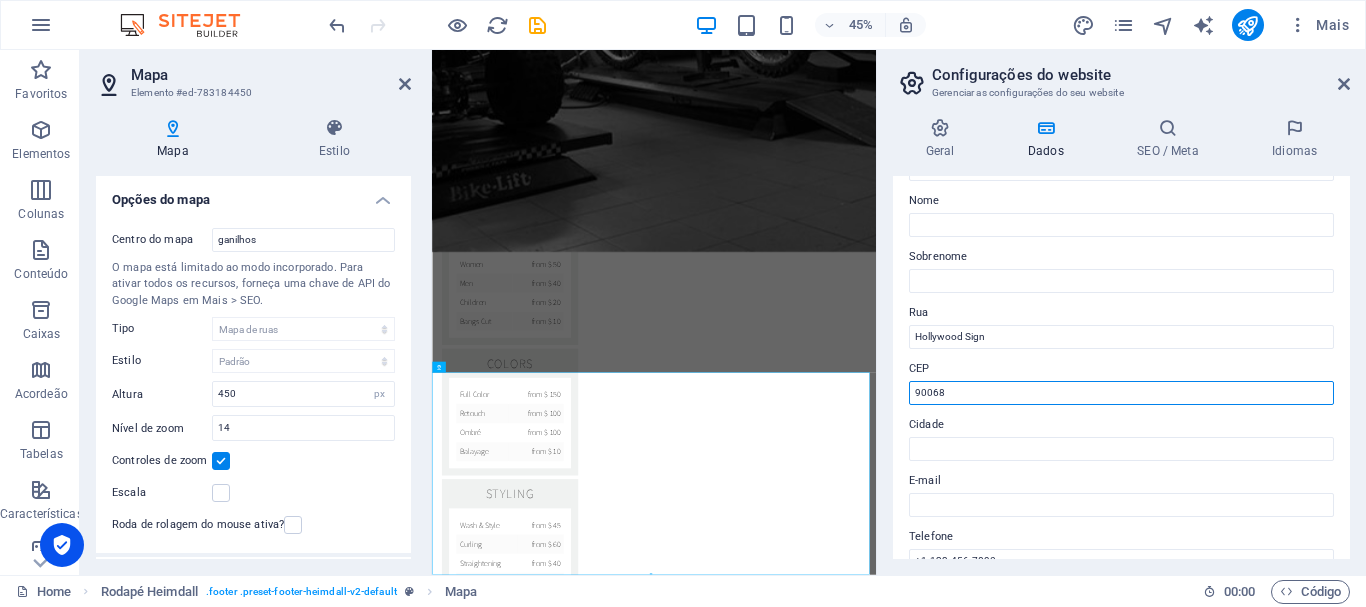 drag, startPoint x: 985, startPoint y: 399, endPoint x: 912, endPoint y: 392, distance: 73.33485 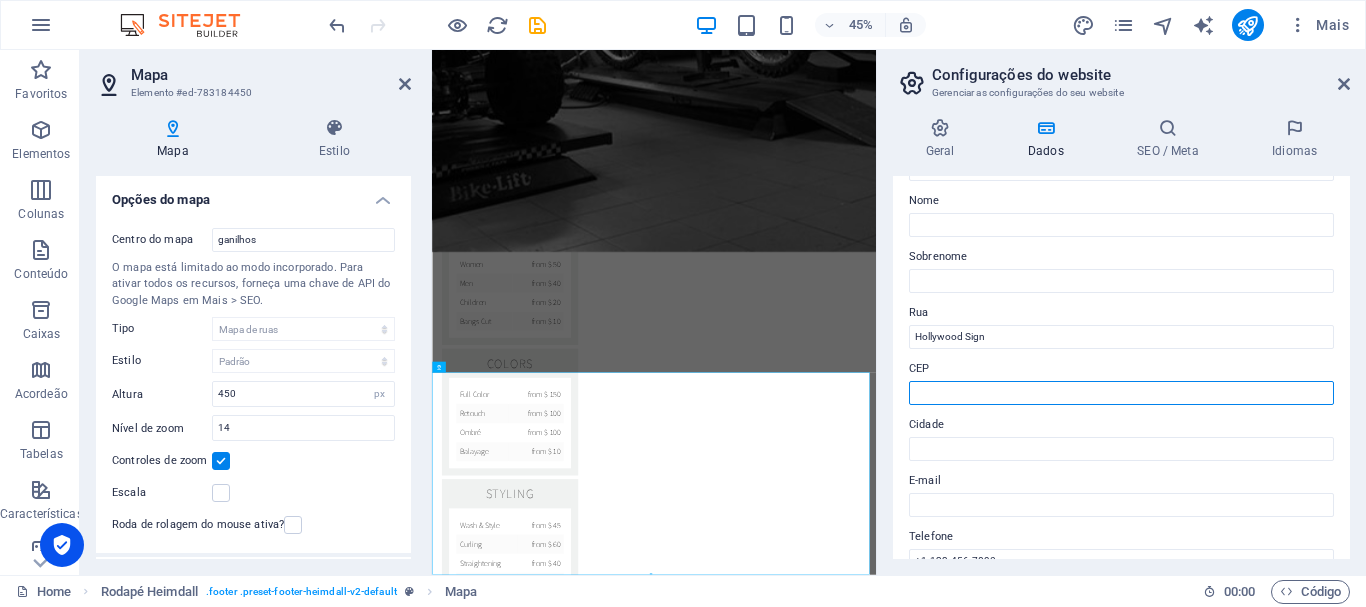 type 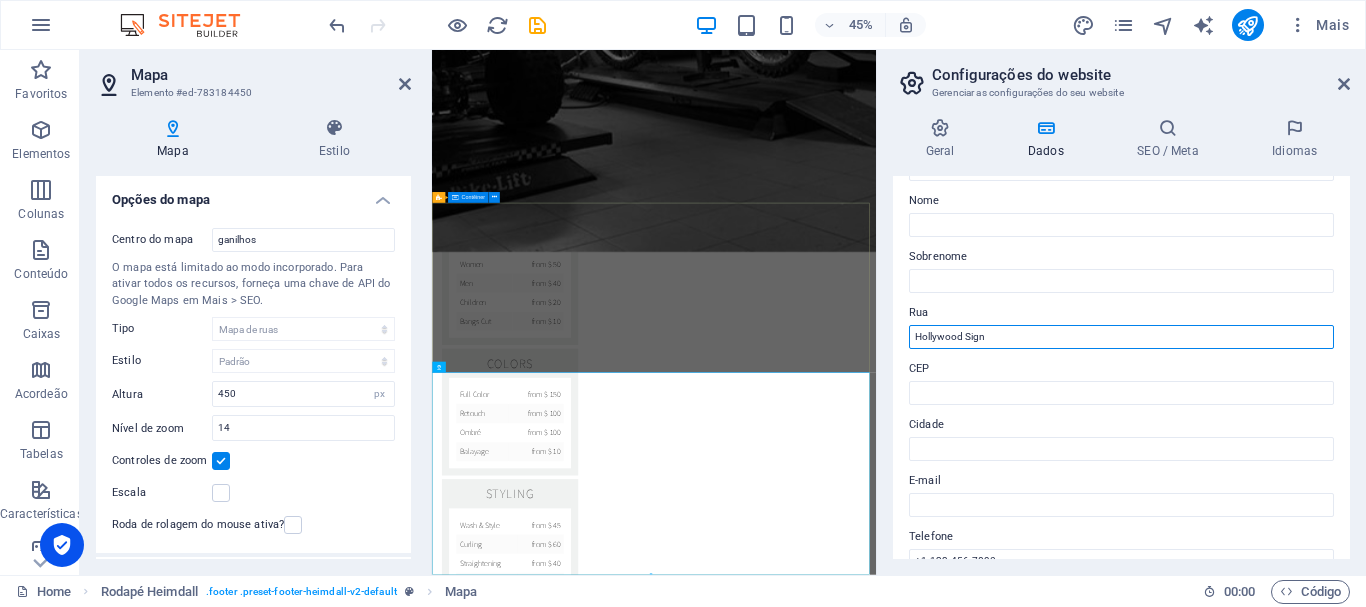 drag, startPoint x: 1339, startPoint y: 389, endPoint x: 1345, endPoint y: 692, distance: 303.0594 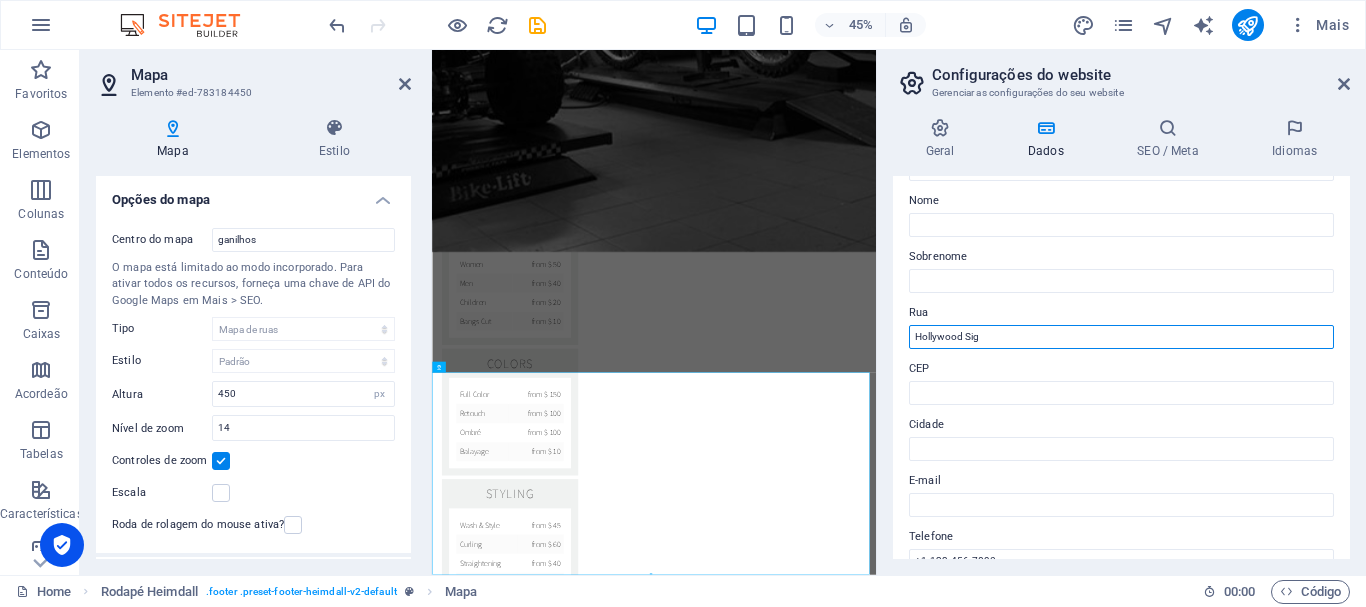 drag, startPoint x: 945, startPoint y: 329, endPoint x: 907, endPoint y: 327, distance: 38.052597 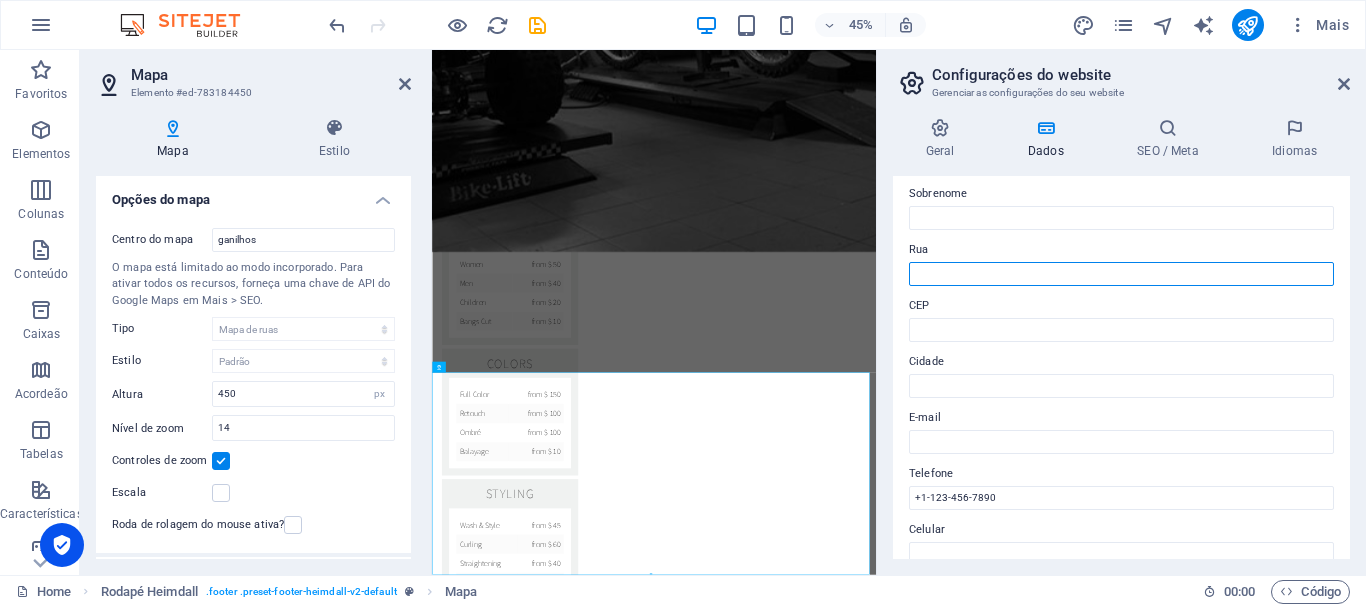 scroll, scrollTop: 400, scrollLeft: 0, axis: vertical 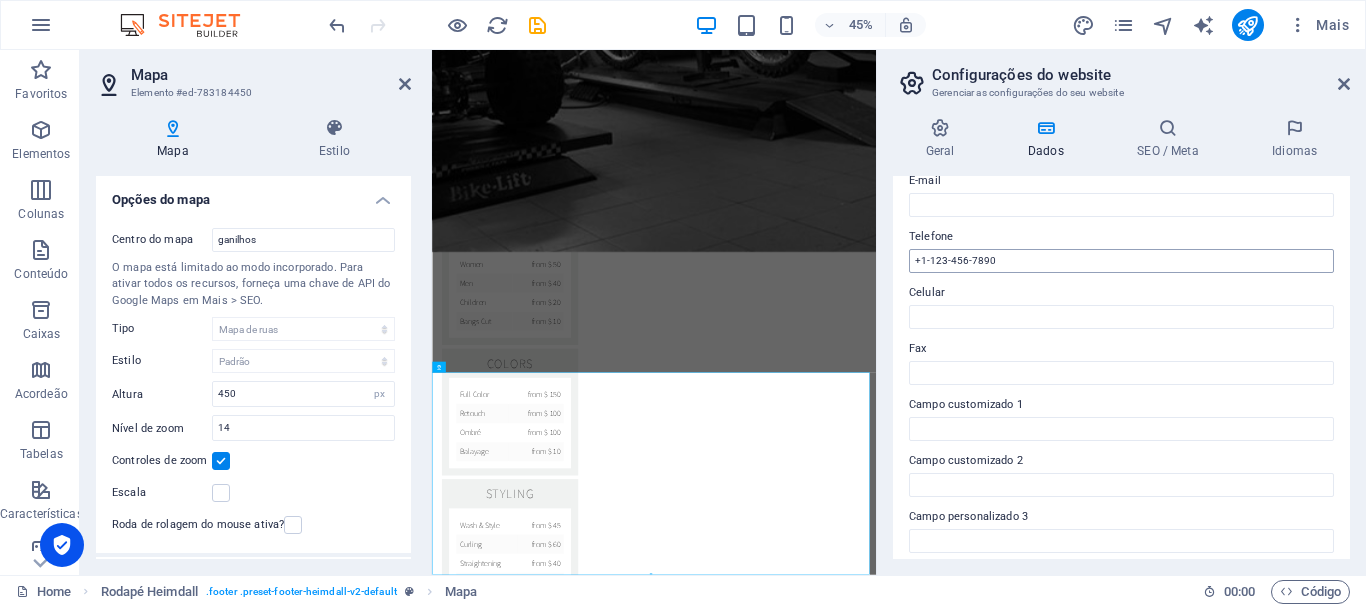 type 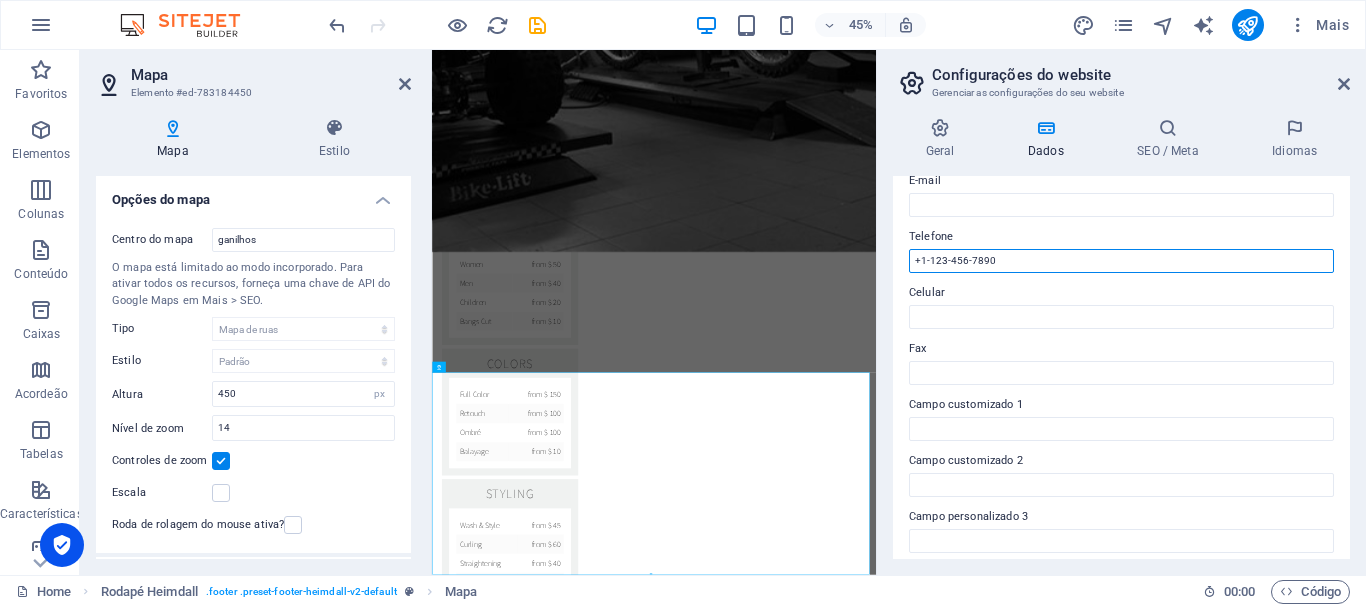 drag, startPoint x: 1011, startPoint y: 256, endPoint x: 907, endPoint y: 251, distance: 104.120125 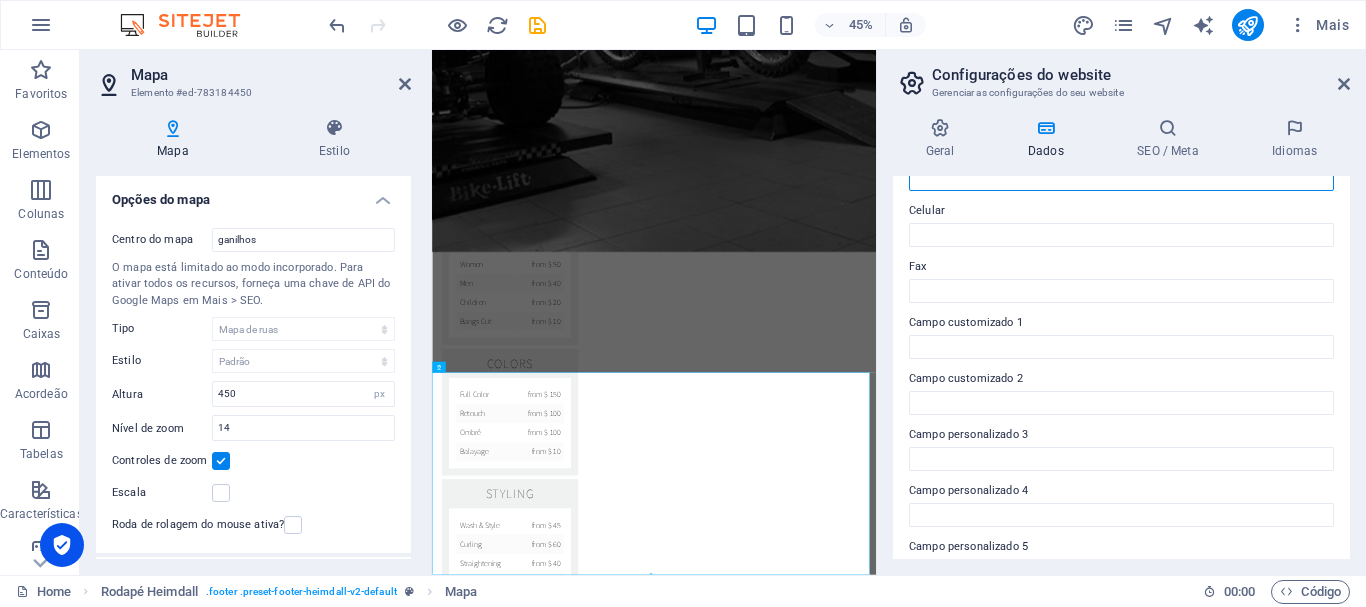scroll, scrollTop: 578, scrollLeft: 0, axis: vertical 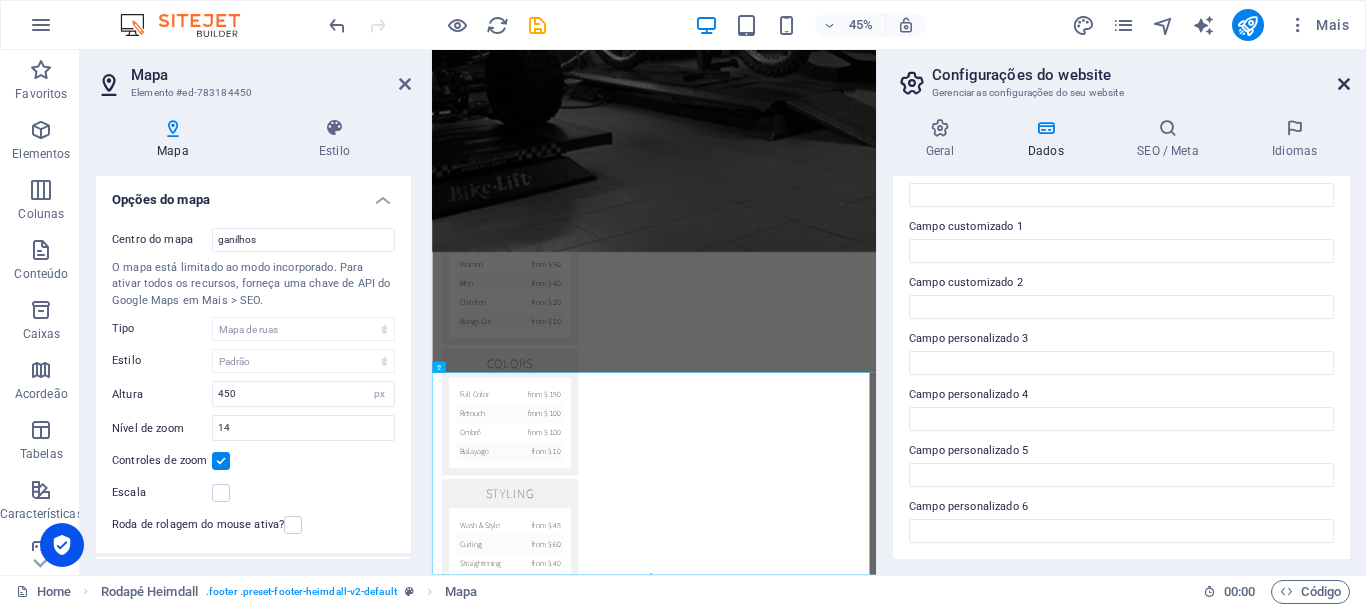type 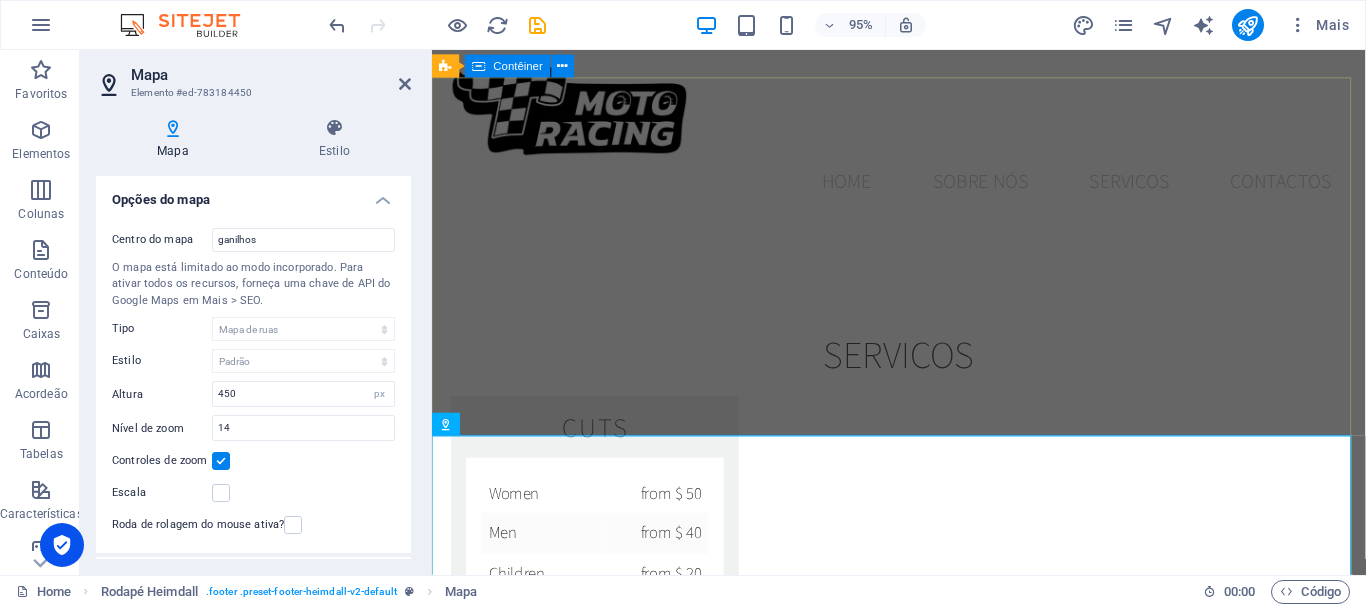 scroll, scrollTop: 2020, scrollLeft: 0, axis: vertical 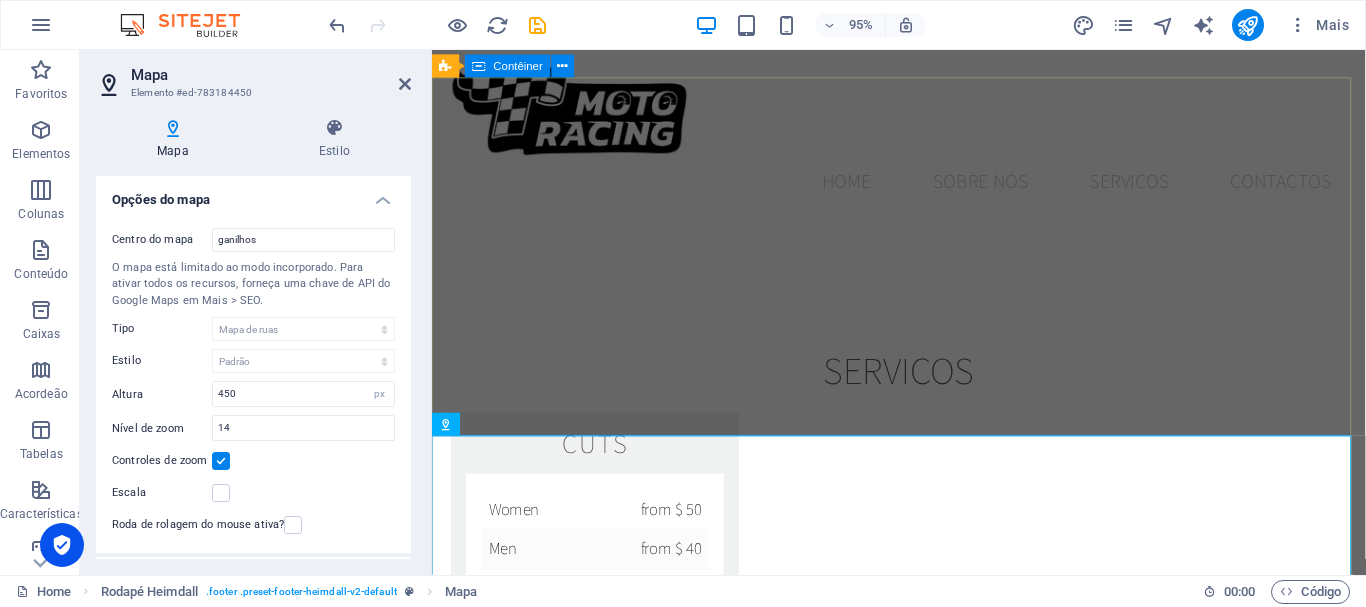 click on "morada [STREET_ADDRESS] D Chiqueda 2460-610 Alcobaça Contactos Telm: 919 258 999 [EMAIL_ADDRESS][DOMAIN_NAME] Horário Segunda a Sexta das 09:00h às 18:00h" at bounding box center [923, 1935] 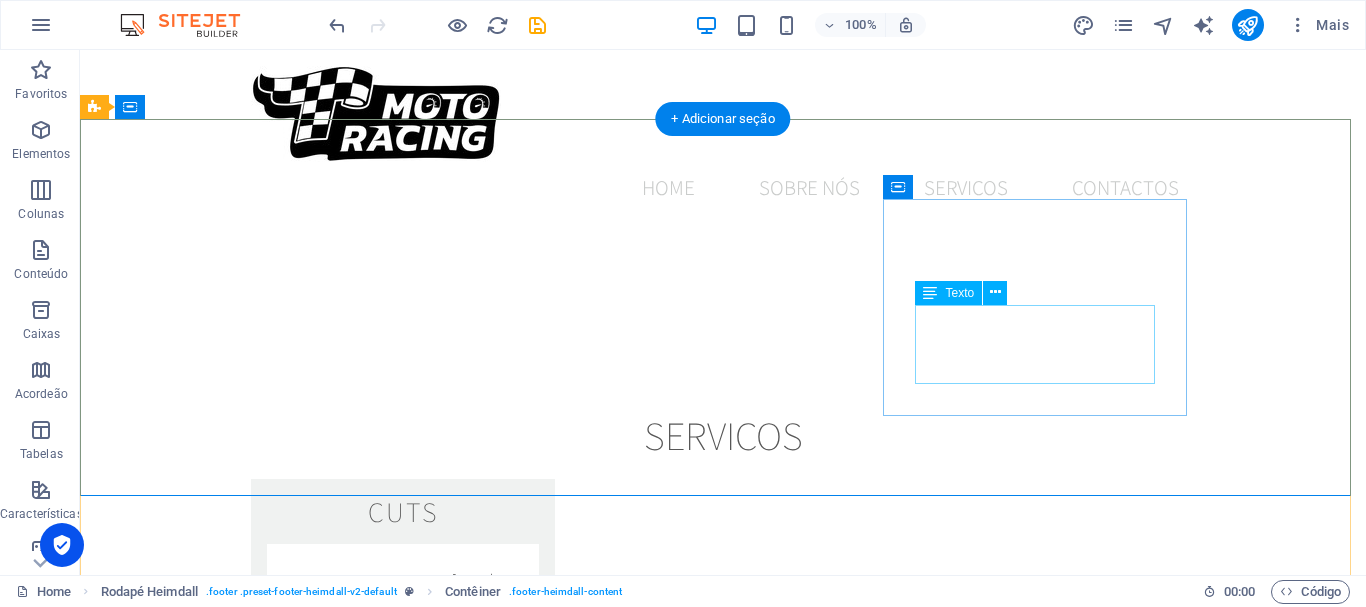scroll, scrollTop: 1892, scrollLeft: 0, axis: vertical 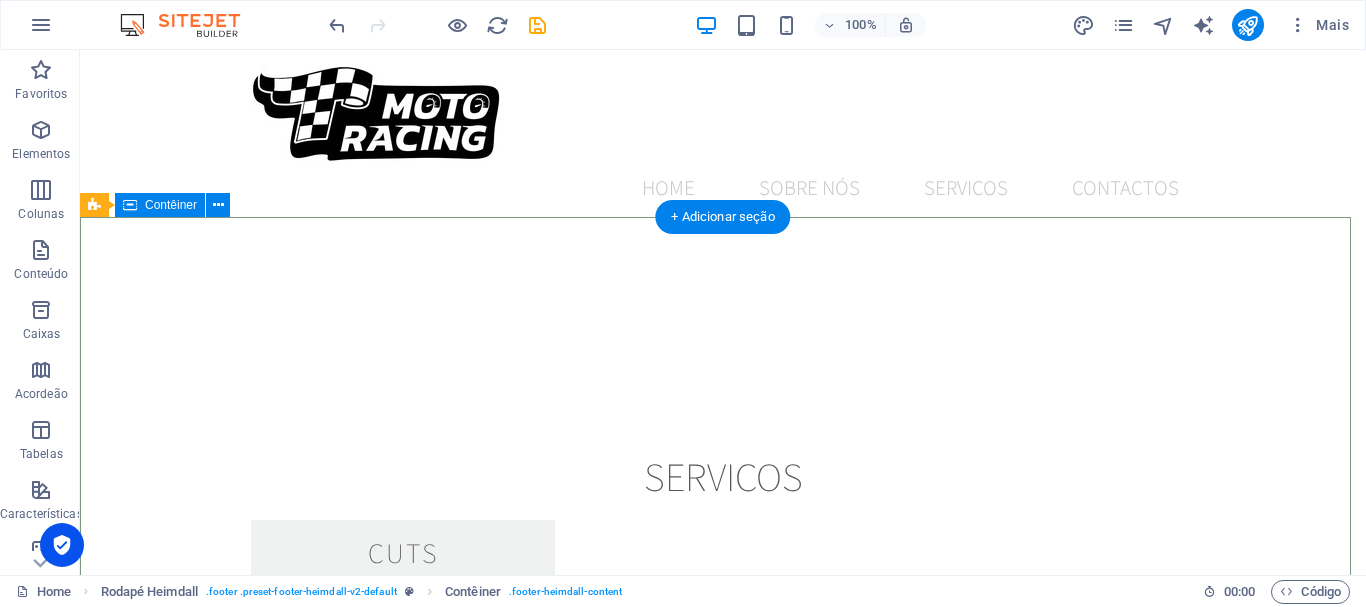 click on "morada [STREET_ADDRESS] D Chiqueda 2460-610 Alcobaça Contactos Telm: 919 258 999 [EMAIL_ADDRESS][DOMAIN_NAME] Horário Segunda a Sexta das 09:00h às 18:00h" at bounding box center [723, 2062] 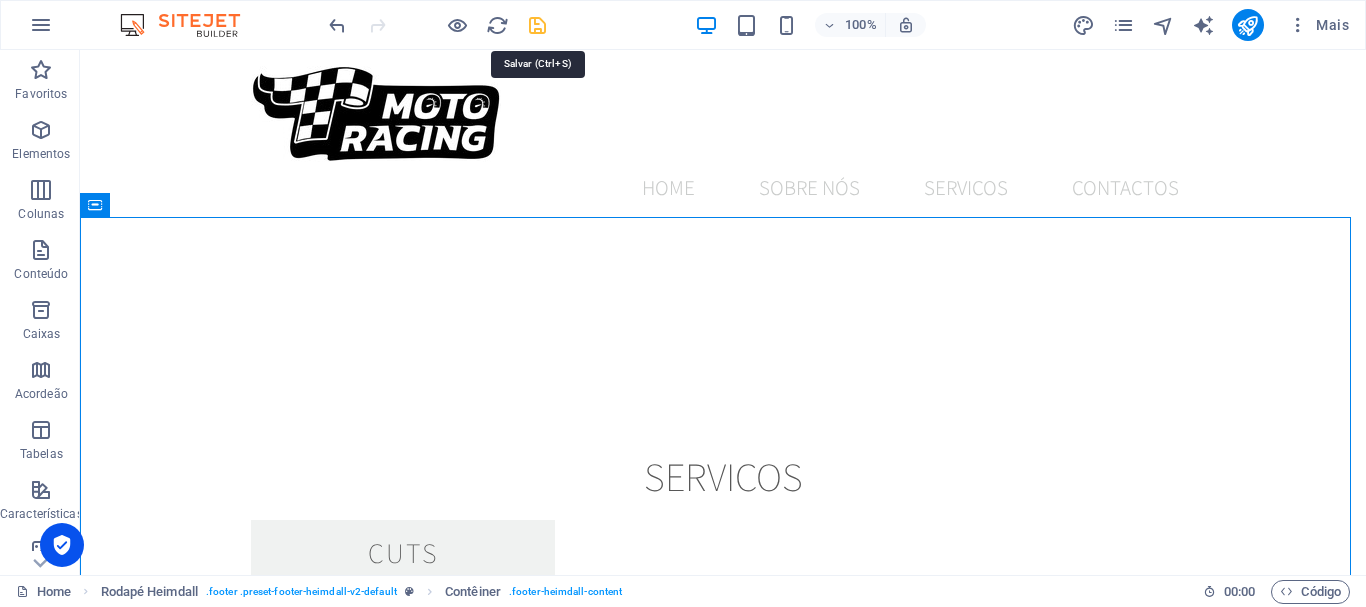 click at bounding box center (537, 25) 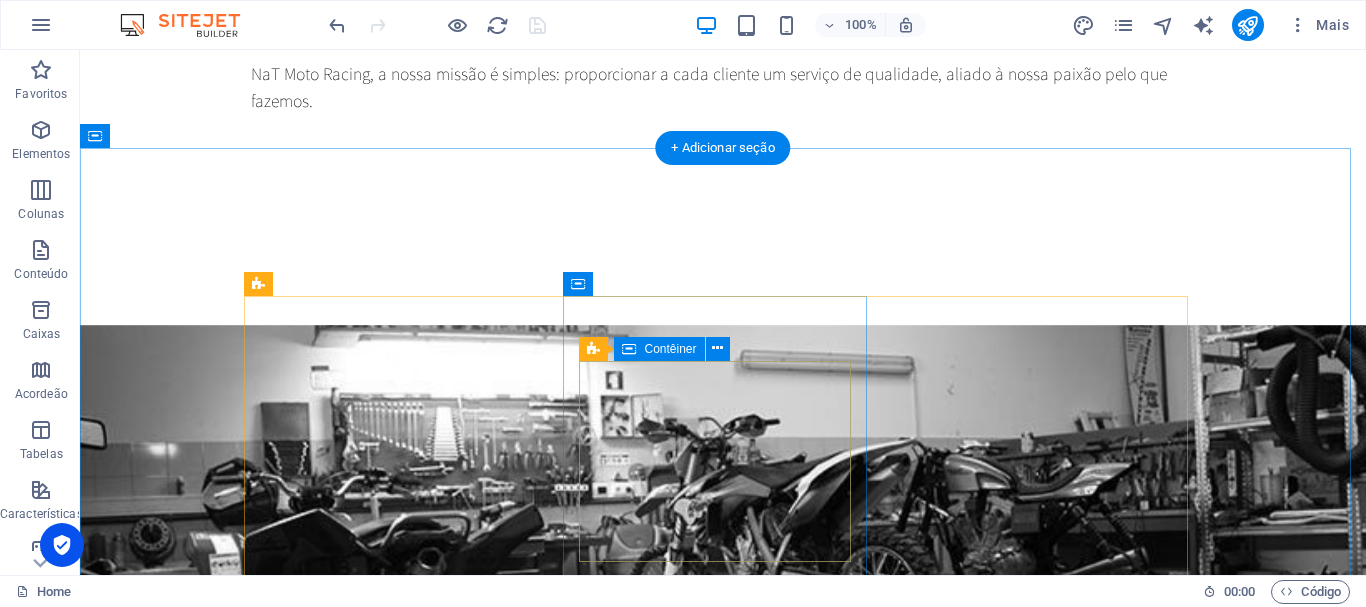 scroll, scrollTop: 1292, scrollLeft: 0, axis: vertical 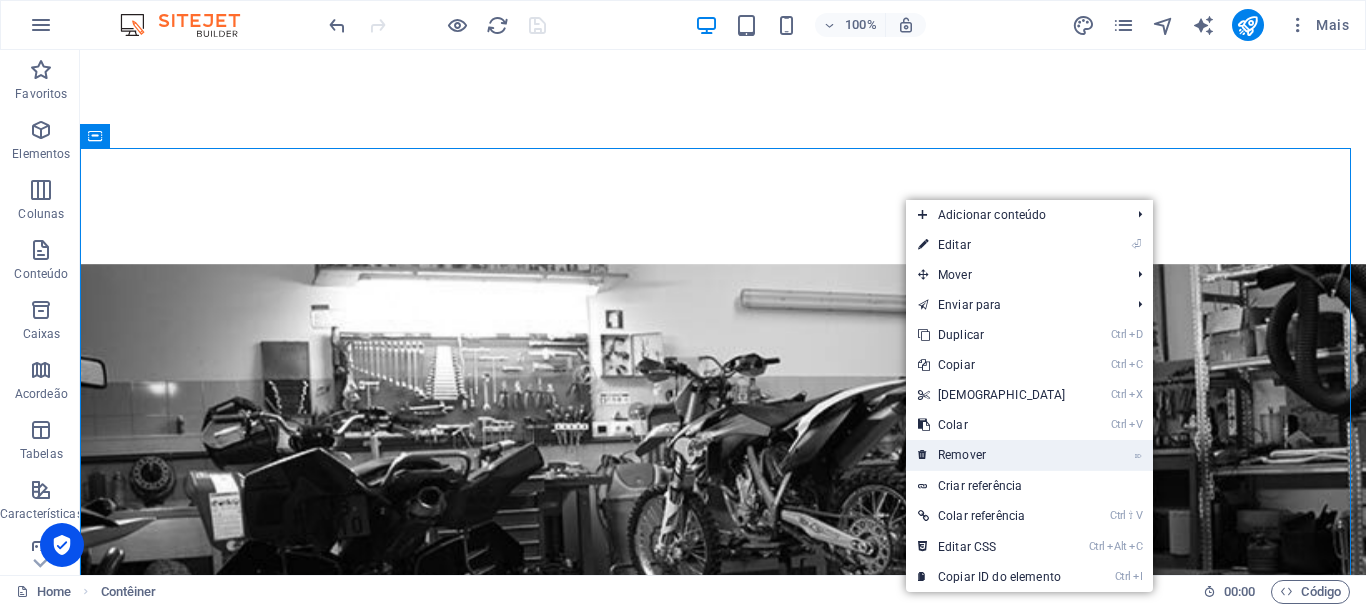 click on "⌦  Remover" at bounding box center (992, 455) 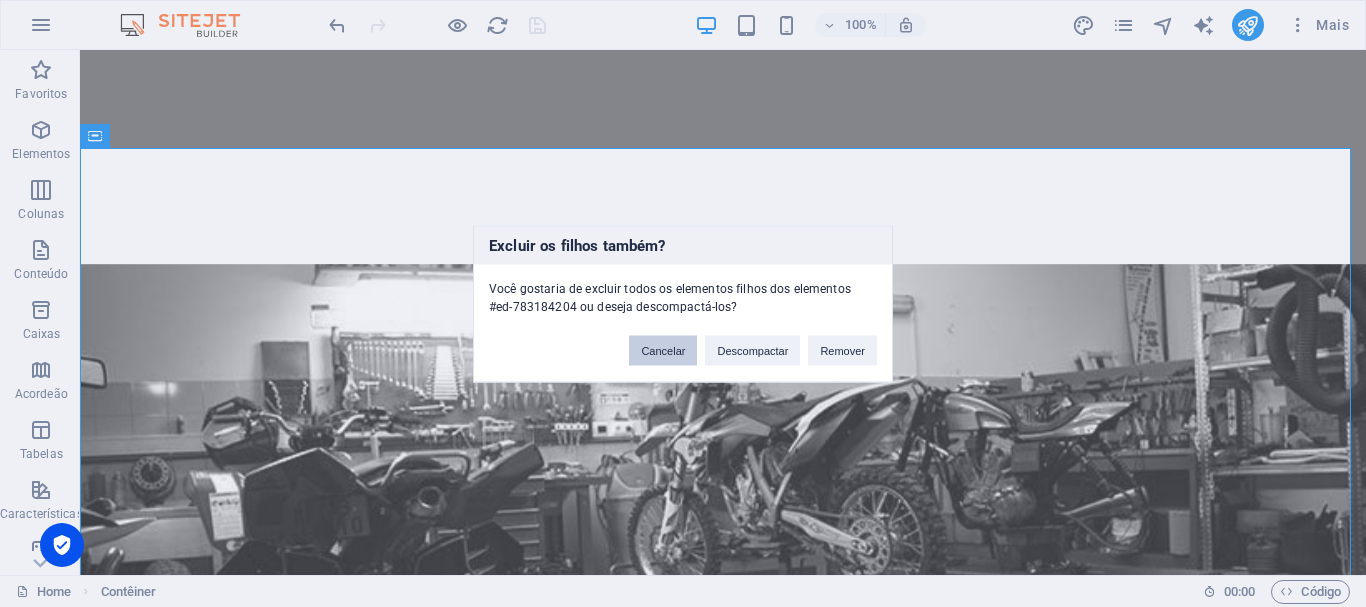 click on "Cancelar" at bounding box center [663, 350] 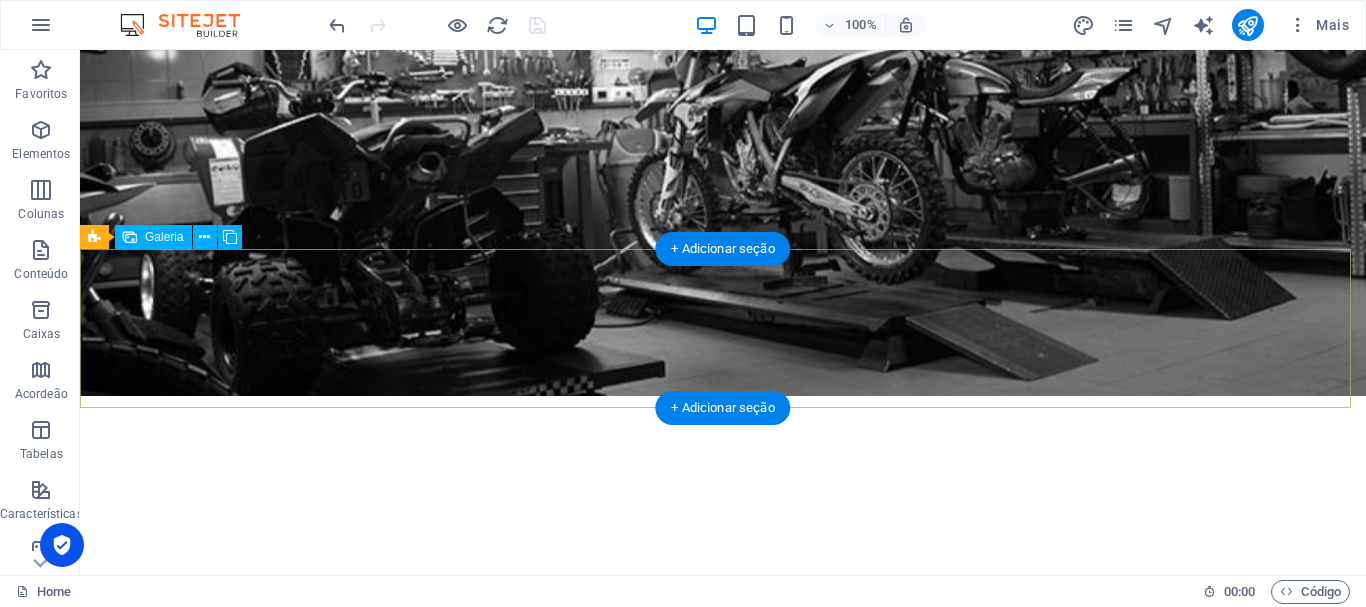 scroll, scrollTop: 1900, scrollLeft: 0, axis: vertical 